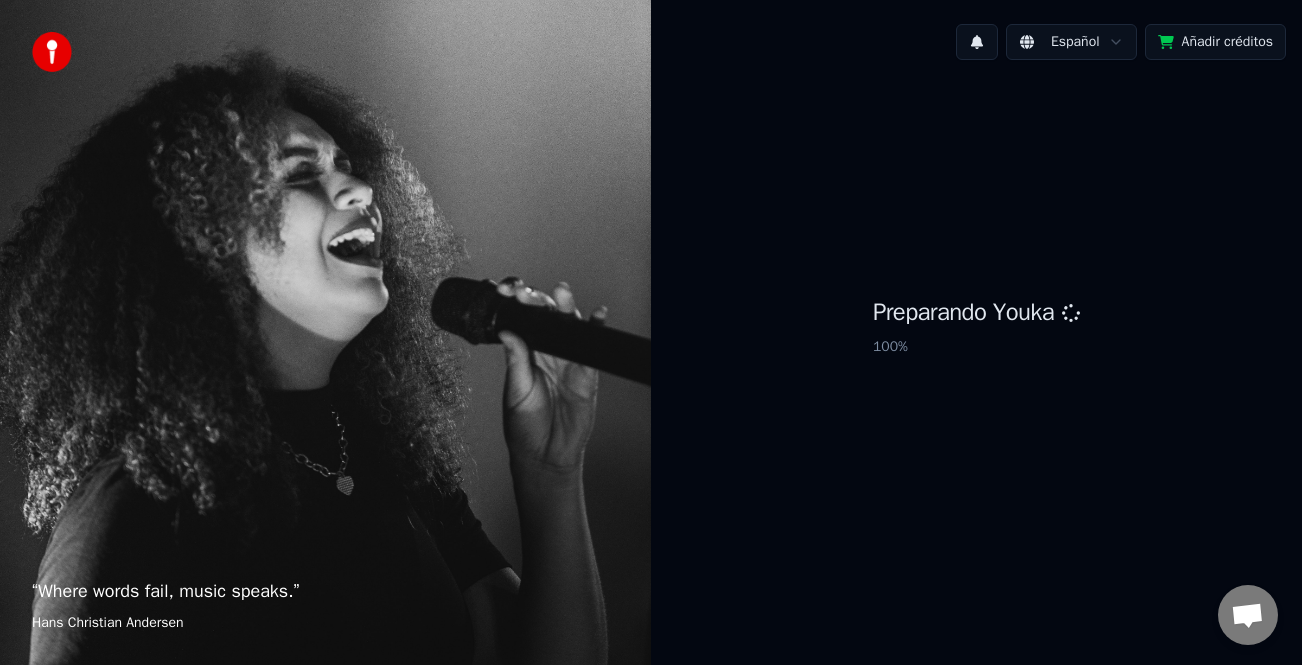 scroll, scrollTop: 0, scrollLeft: 0, axis: both 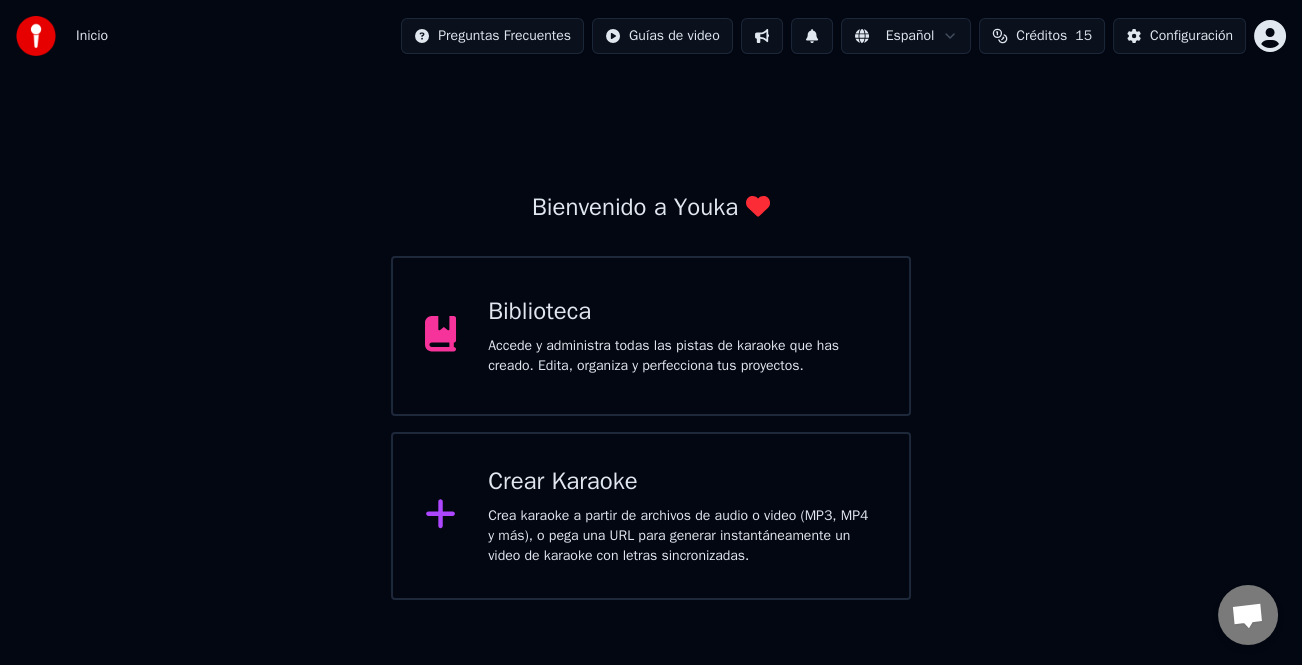 click on "Crea karaoke a partir de archivos de audio o video (MP3, MP4 y más), o pega una URL para generar instantáneamente un video de karaoke con letras sincronizadas." at bounding box center (682, 536) 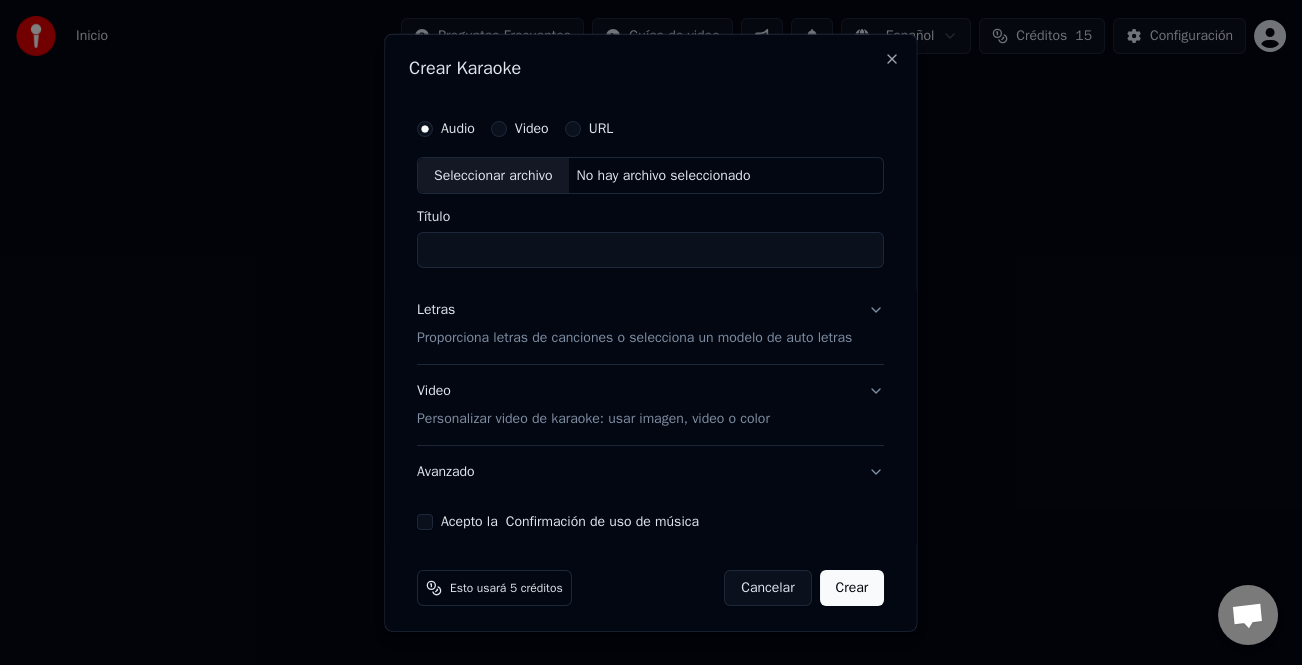click on "Cancelar" at bounding box center [768, 588] 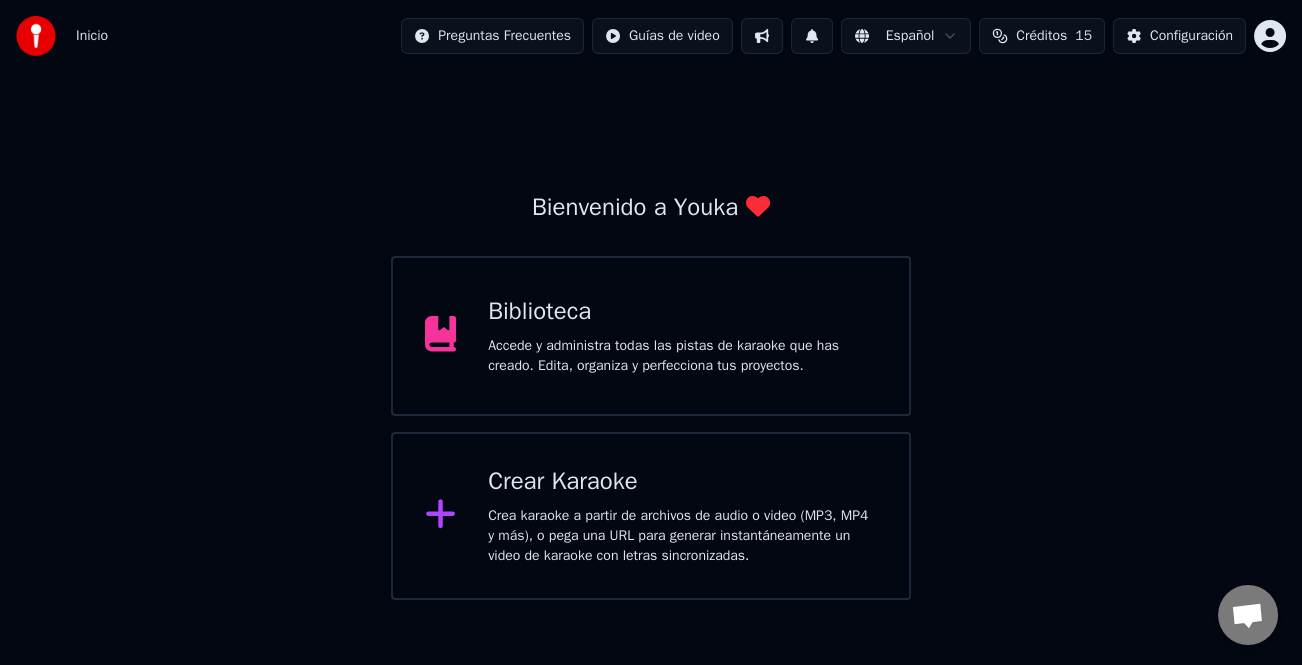 click on "Biblioteca Accede y administra todas las pistas de karaoke que has creado. Edita, organiza y perfecciona tus proyectos." at bounding box center [682, 336] 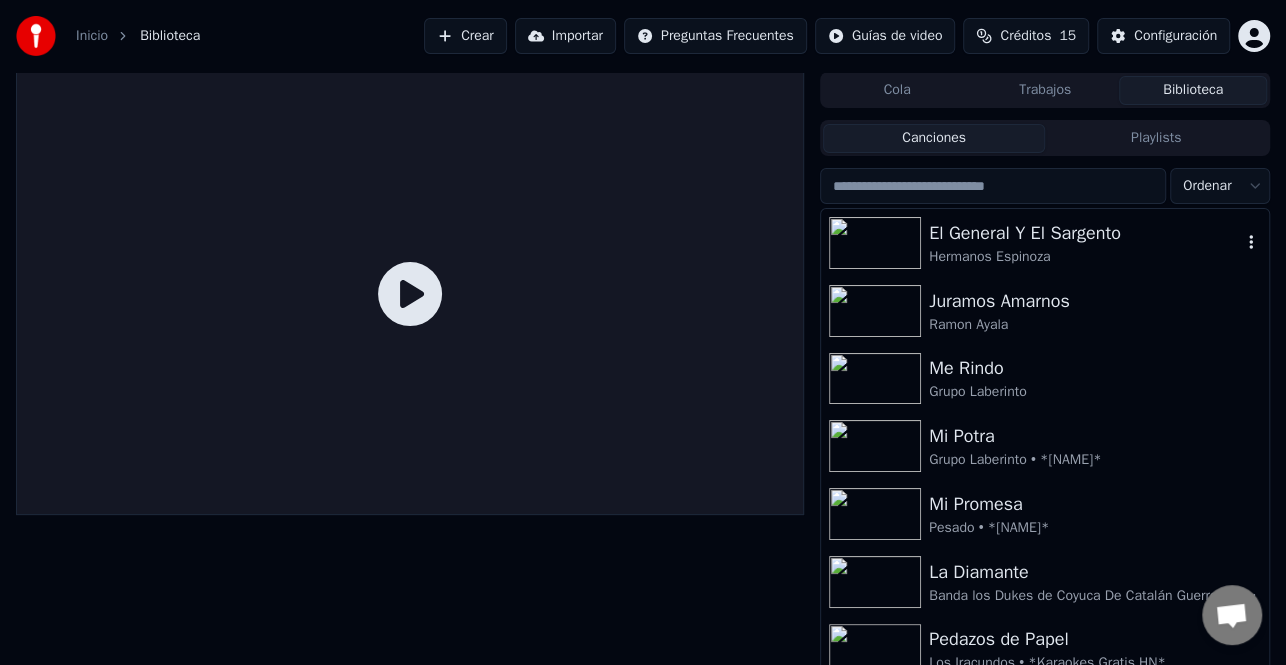 click on "El General Y El Sargento" at bounding box center [1085, 233] 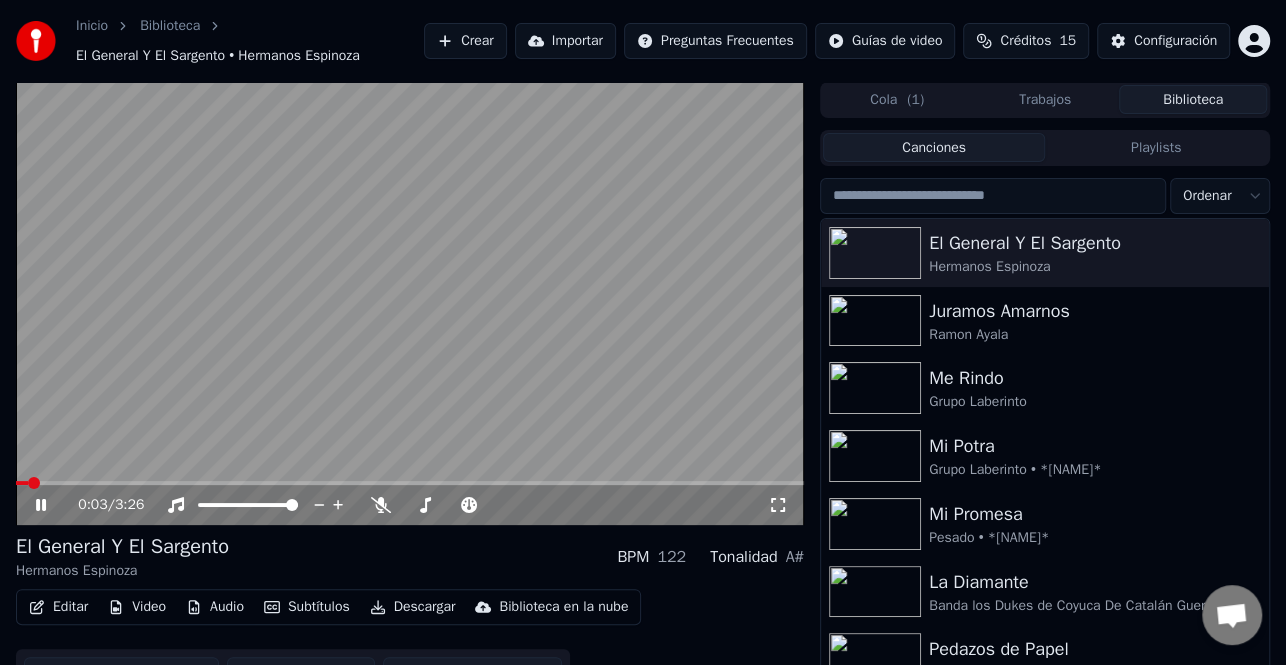 drag, startPoint x: 48, startPoint y: 500, endPoint x: 61, endPoint y: 576, distance: 77.10383 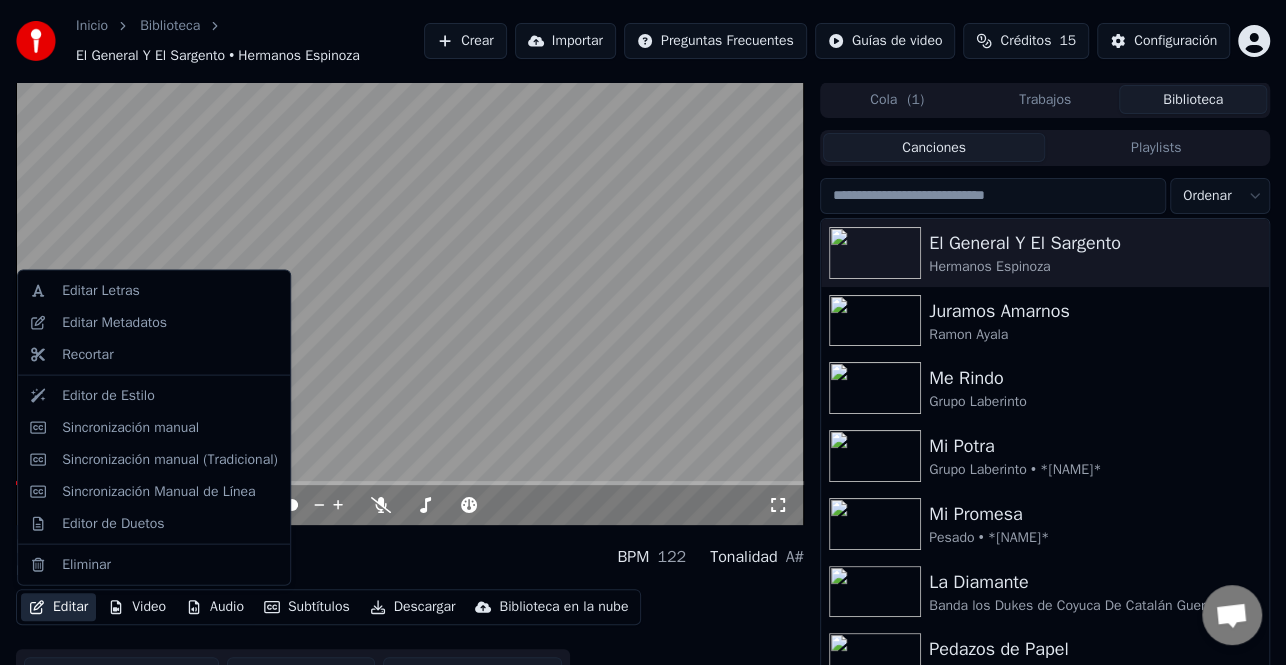 click on "Editar" at bounding box center [58, 607] 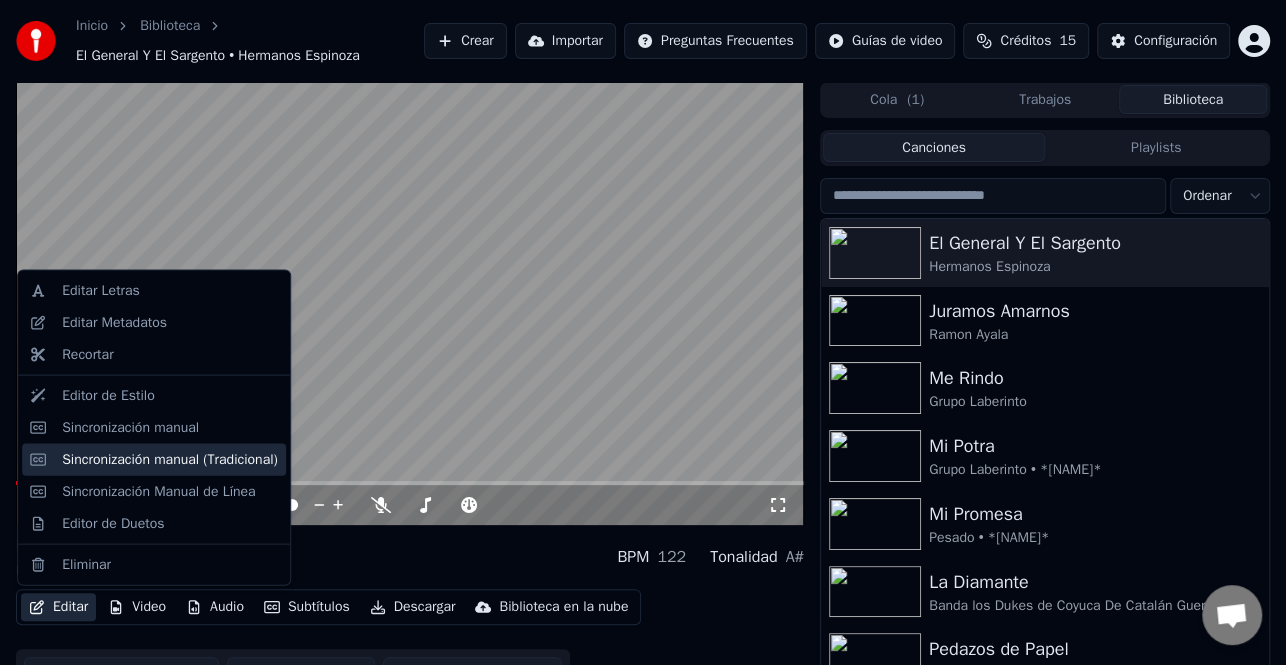 click on "Sincronización manual (Tradicional)" at bounding box center (170, 459) 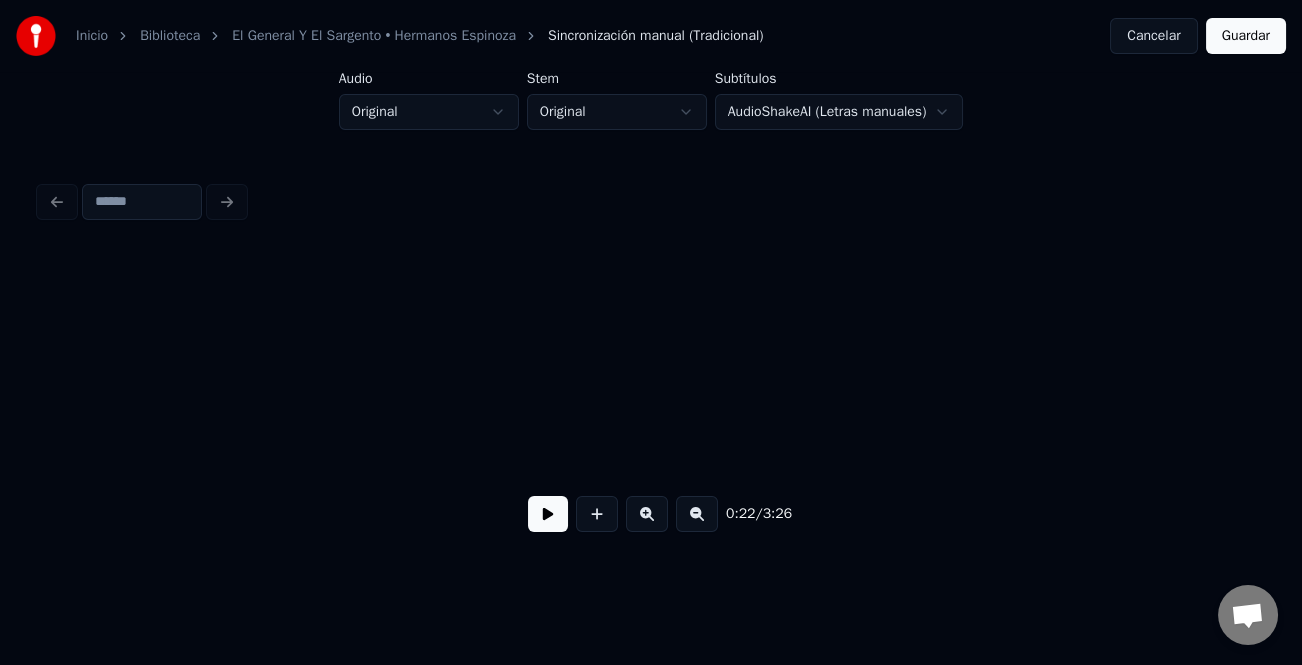 scroll, scrollTop: 0, scrollLeft: 5624, axis: horizontal 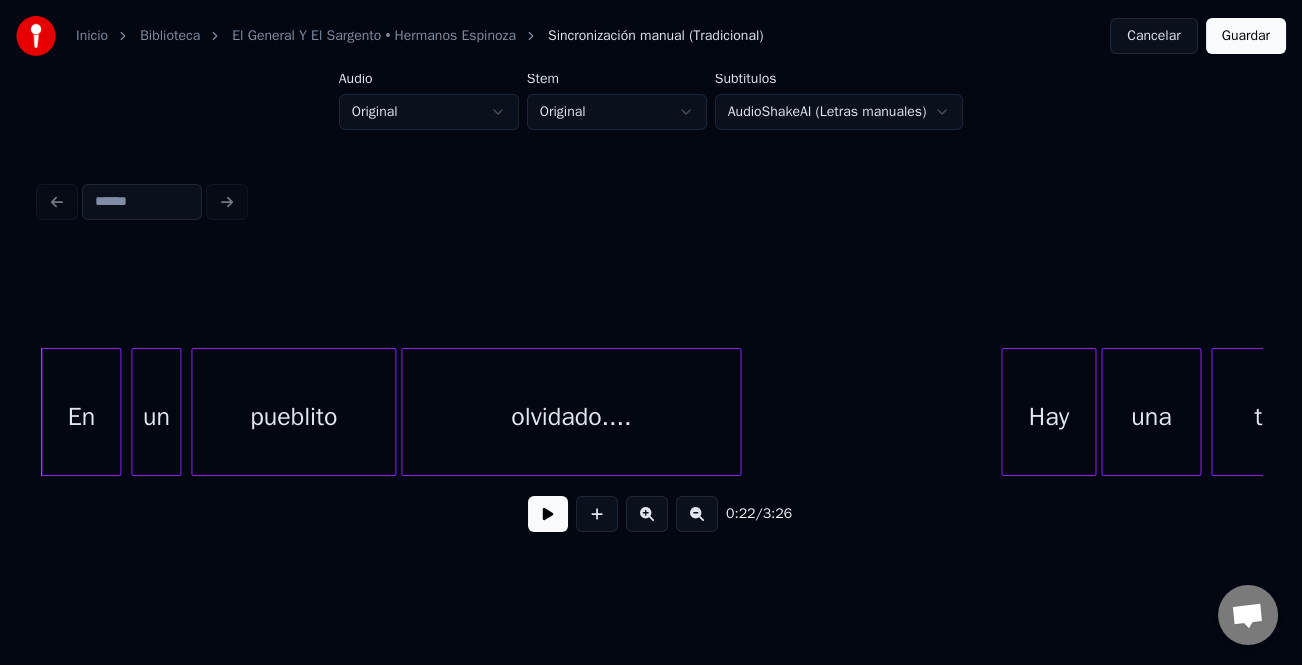 click on "0:22  /  3:26" at bounding box center (651, 514) 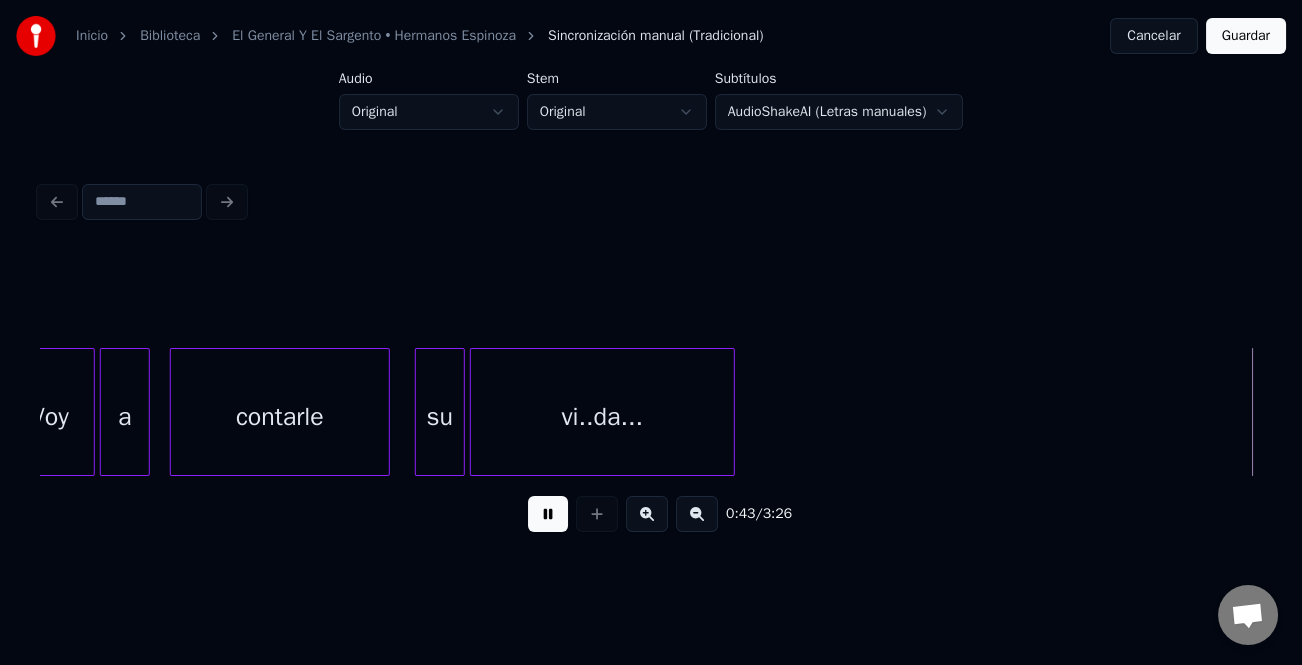 scroll, scrollTop: 0, scrollLeft: 11741, axis: horizontal 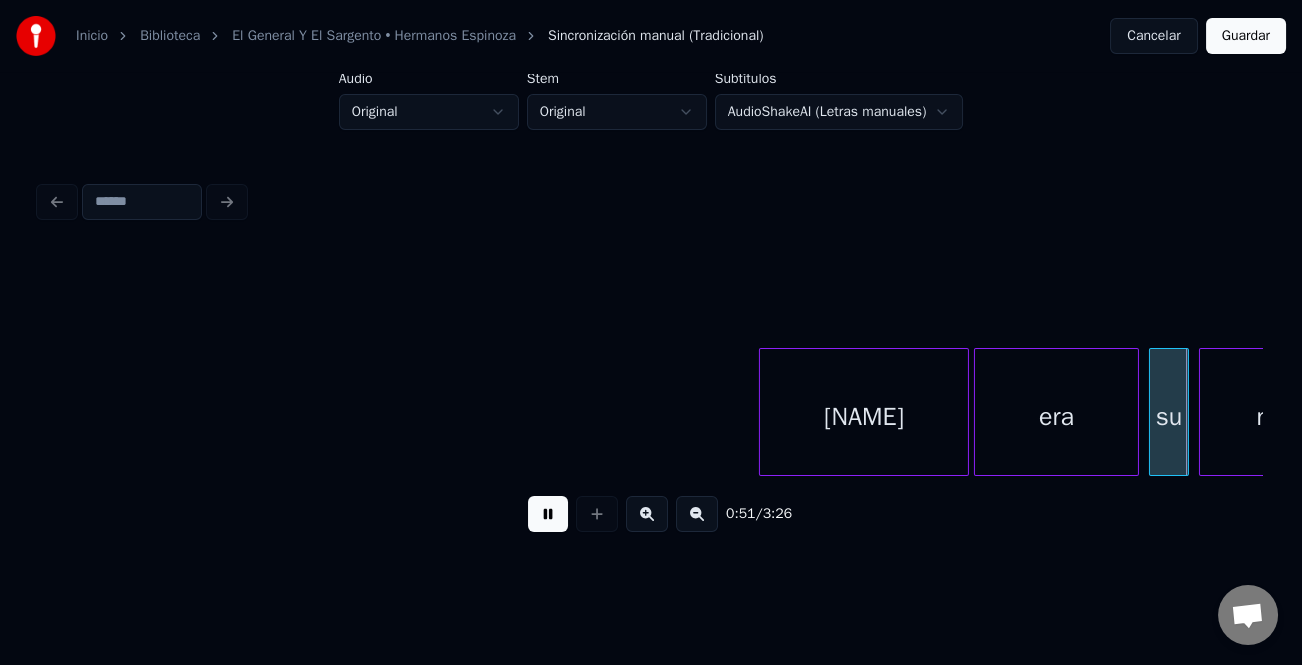 click on "[NAME] era su nombre..." at bounding box center [14164, 412] 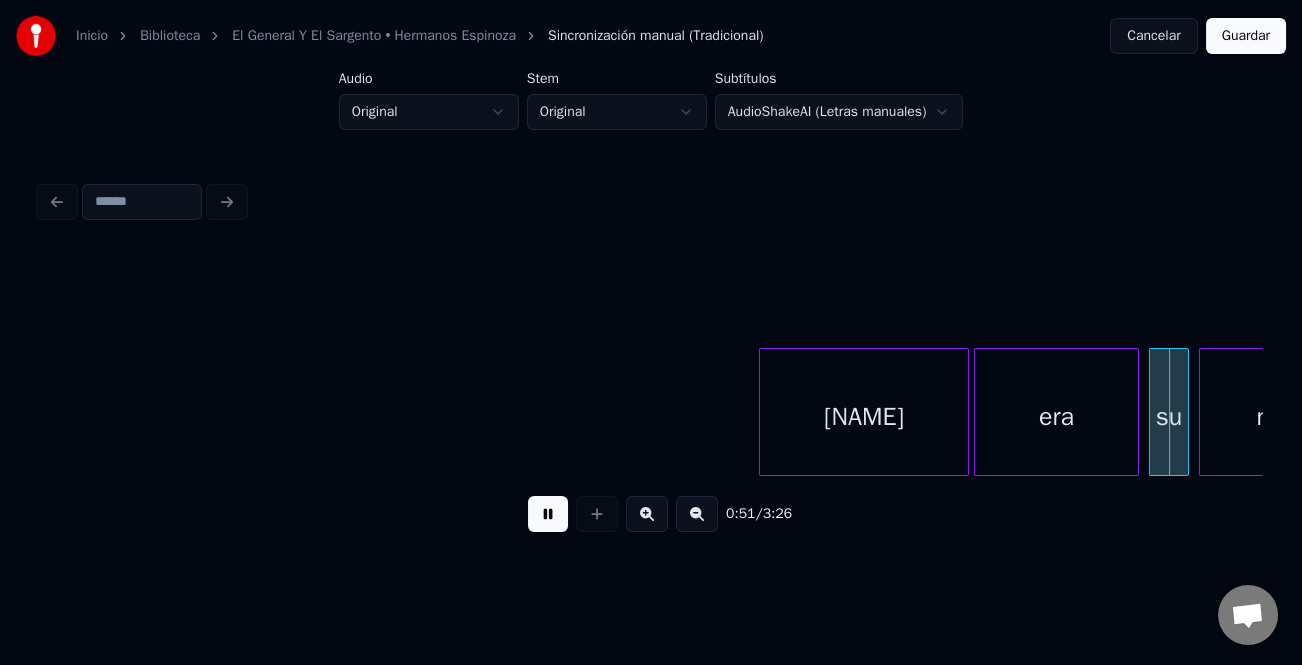 click at bounding box center [548, 514] 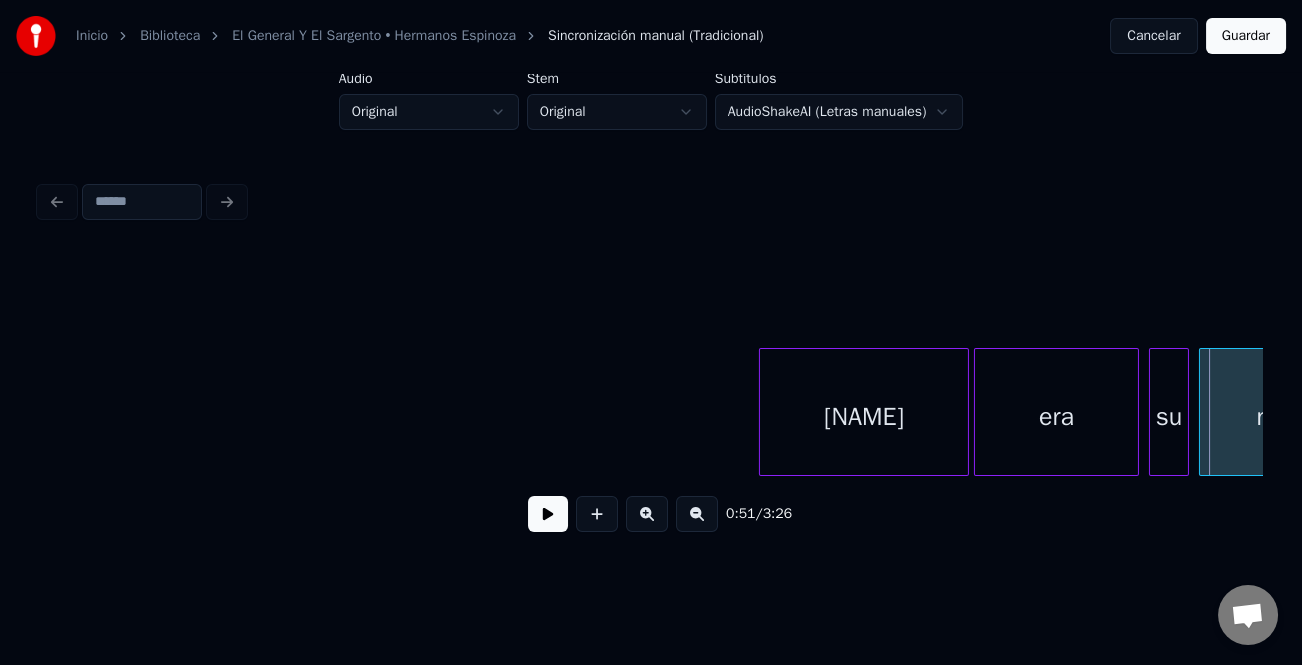 click on "[NAME]" at bounding box center (864, 417) 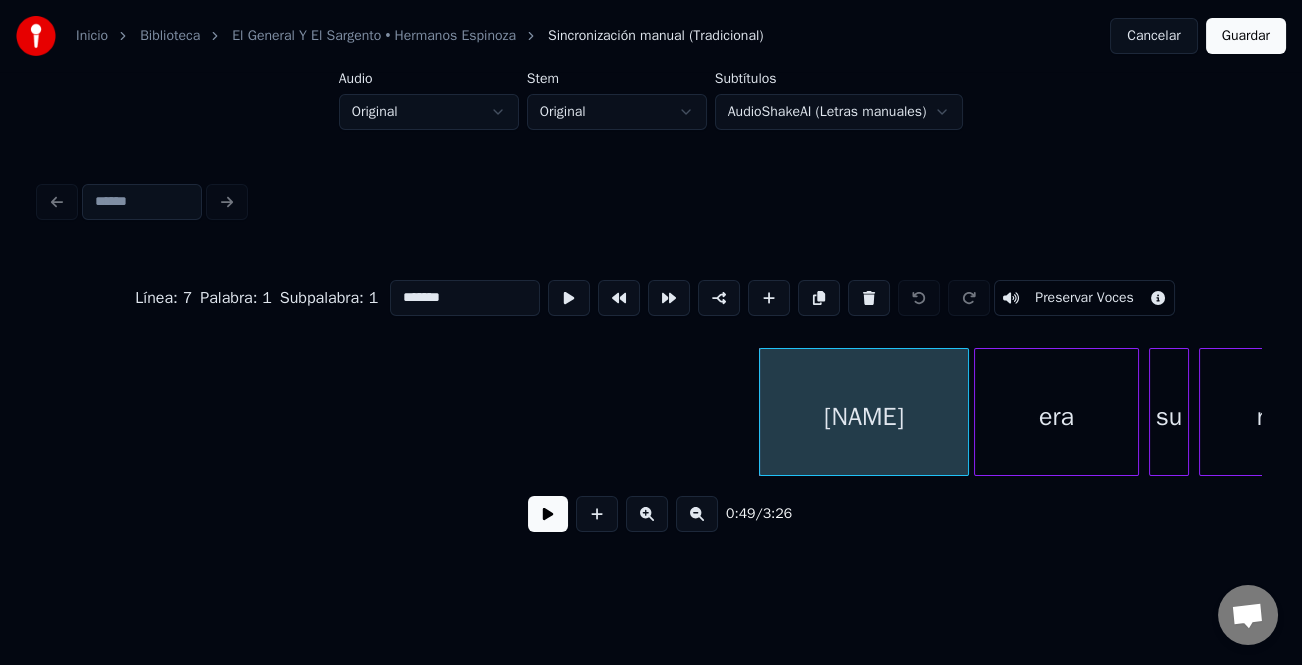 click on "*******" at bounding box center (465, 298) 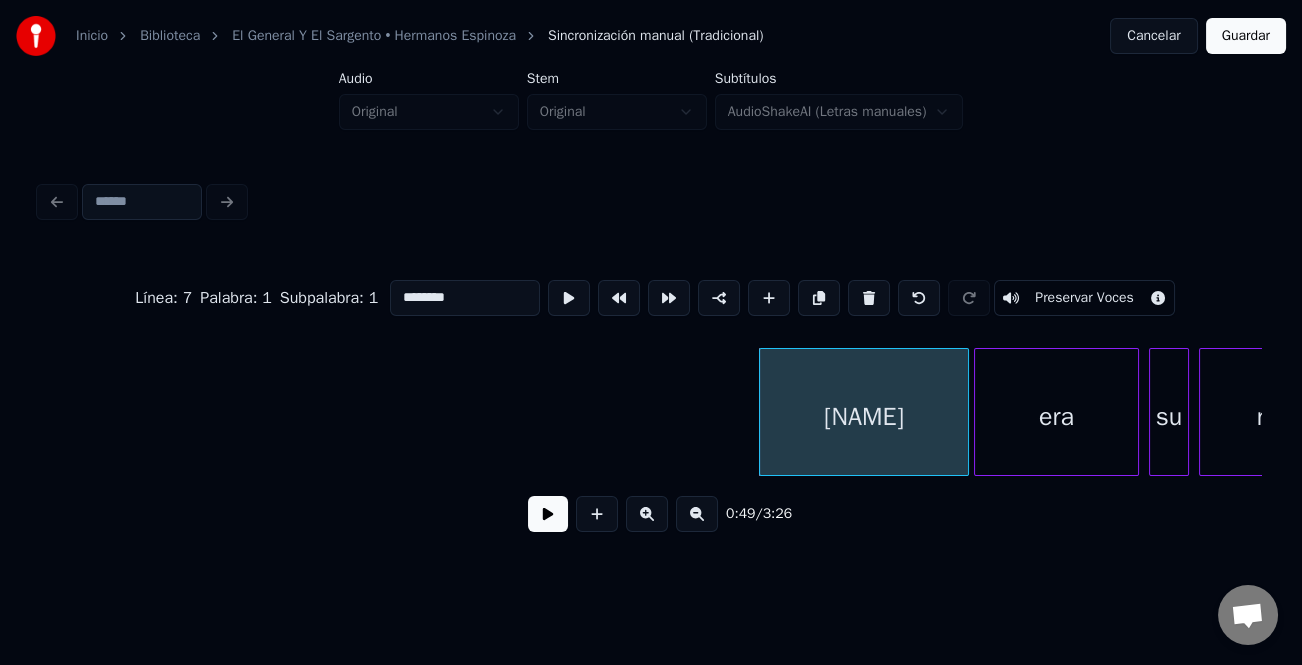 type on "********" 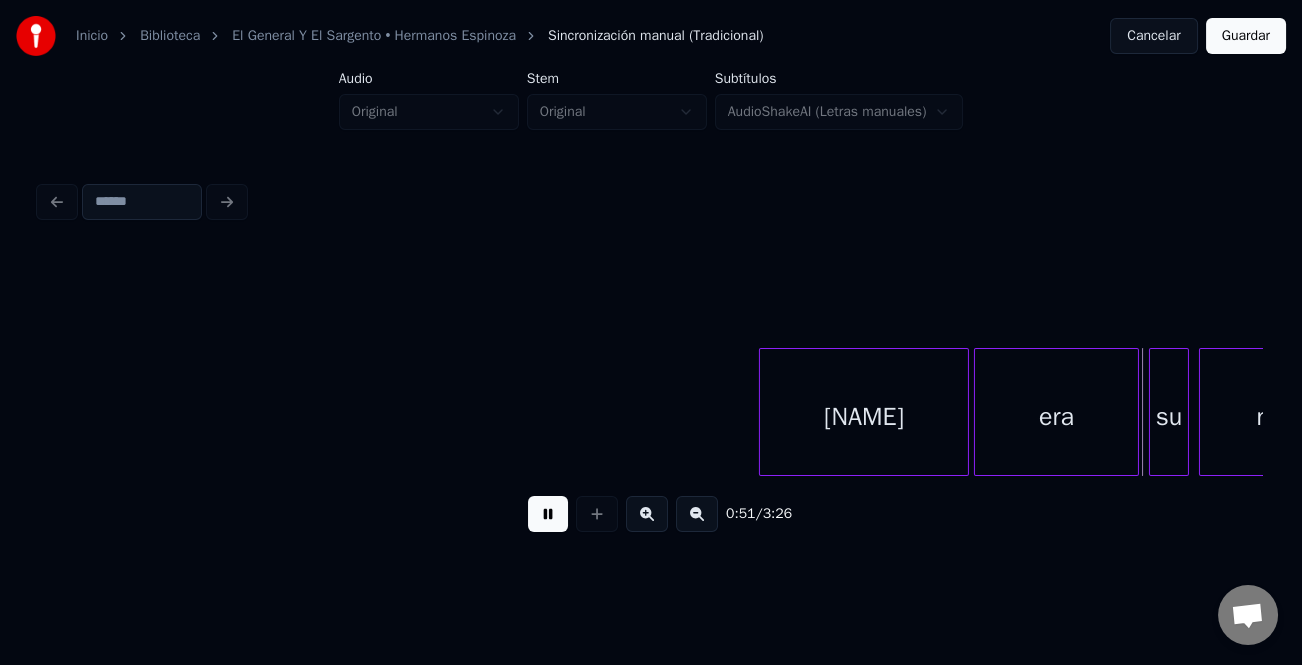 click on "[NAME]" at bounding box center (864, 417) 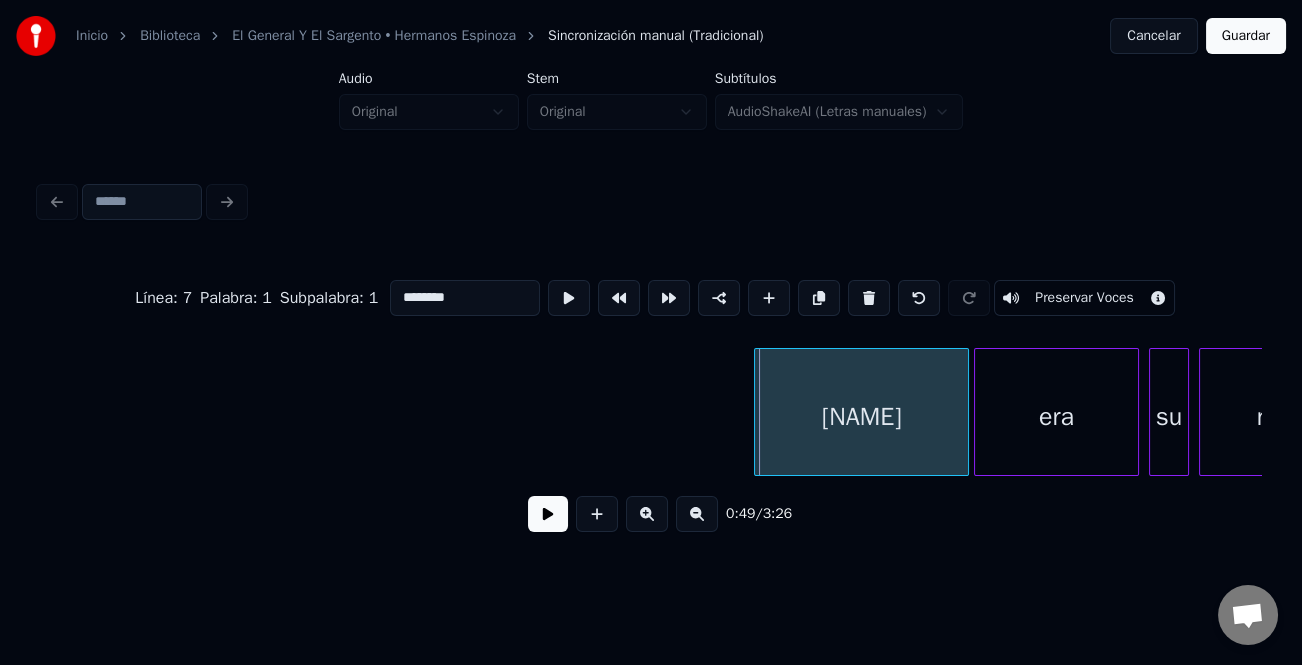 click at bounding box center (758, 412) 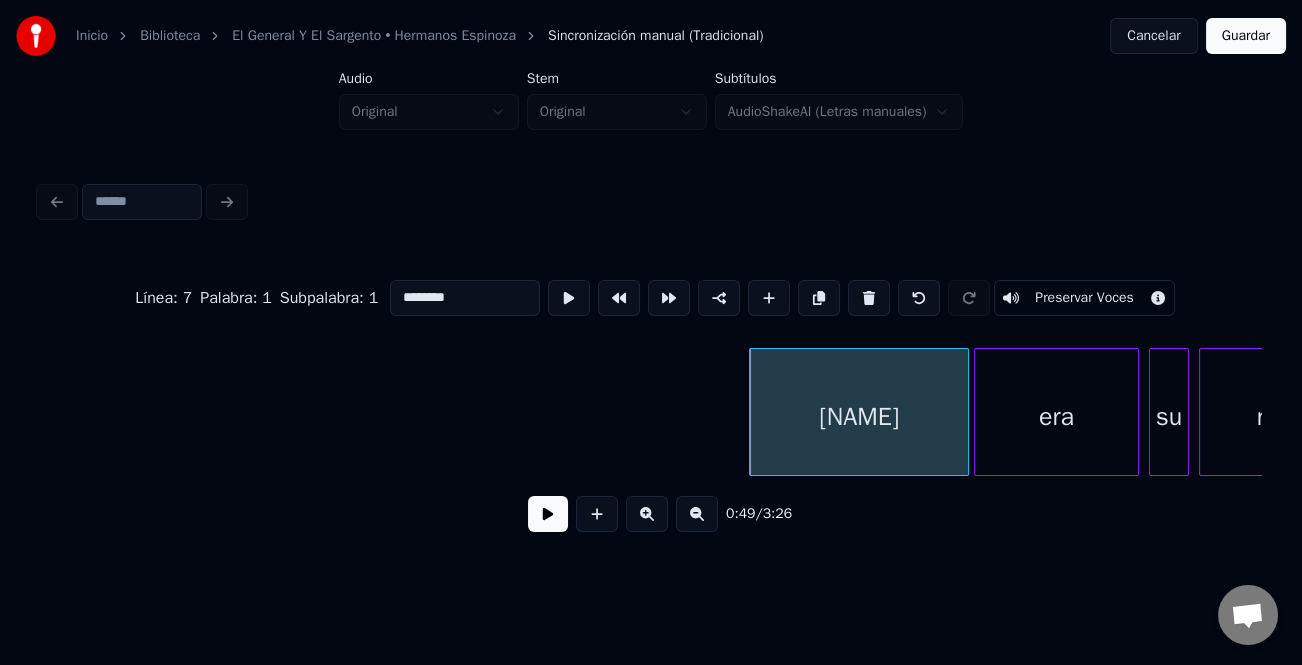 click at bounding box center (548, 514) 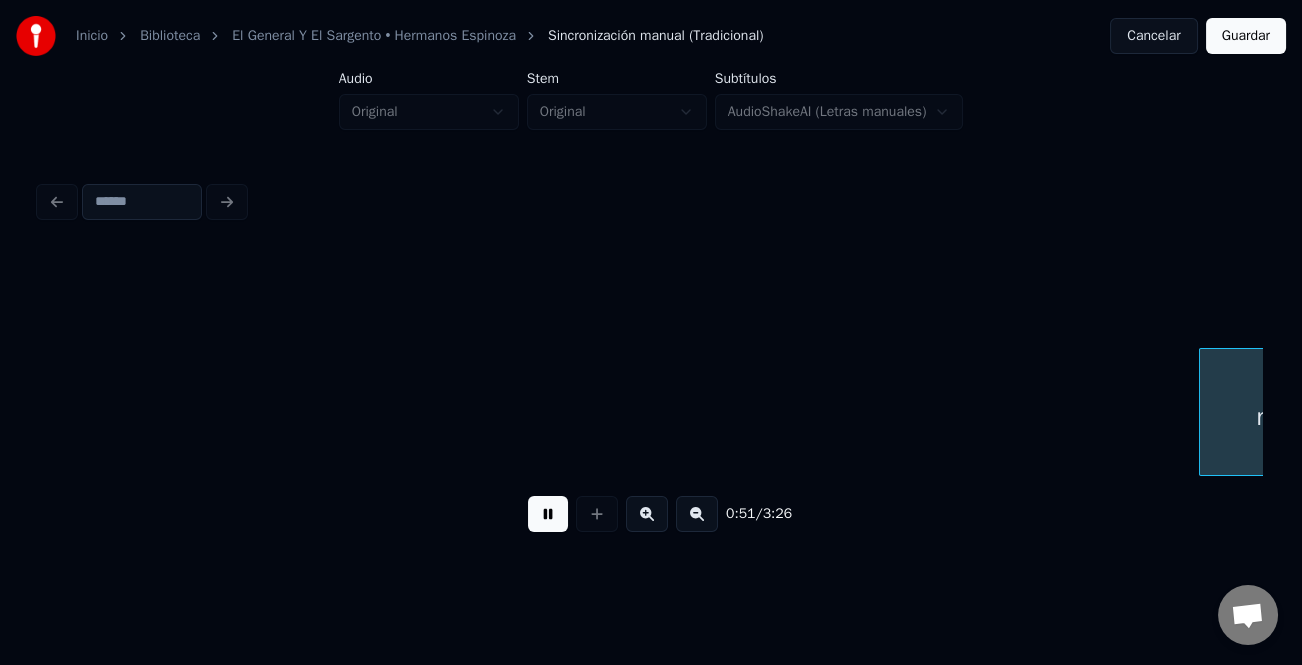 scroll, scrollTop: 0, scrollLeft: 12963, axis: horizontal 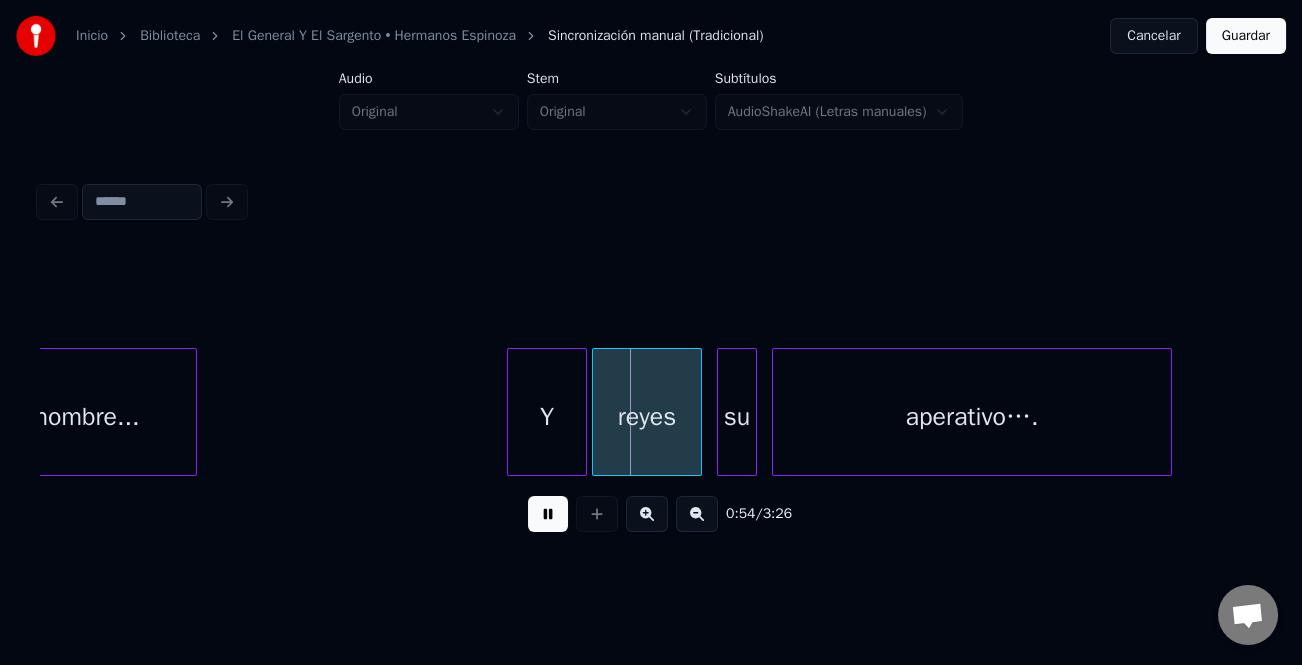 click at bounding box center (511, 412) 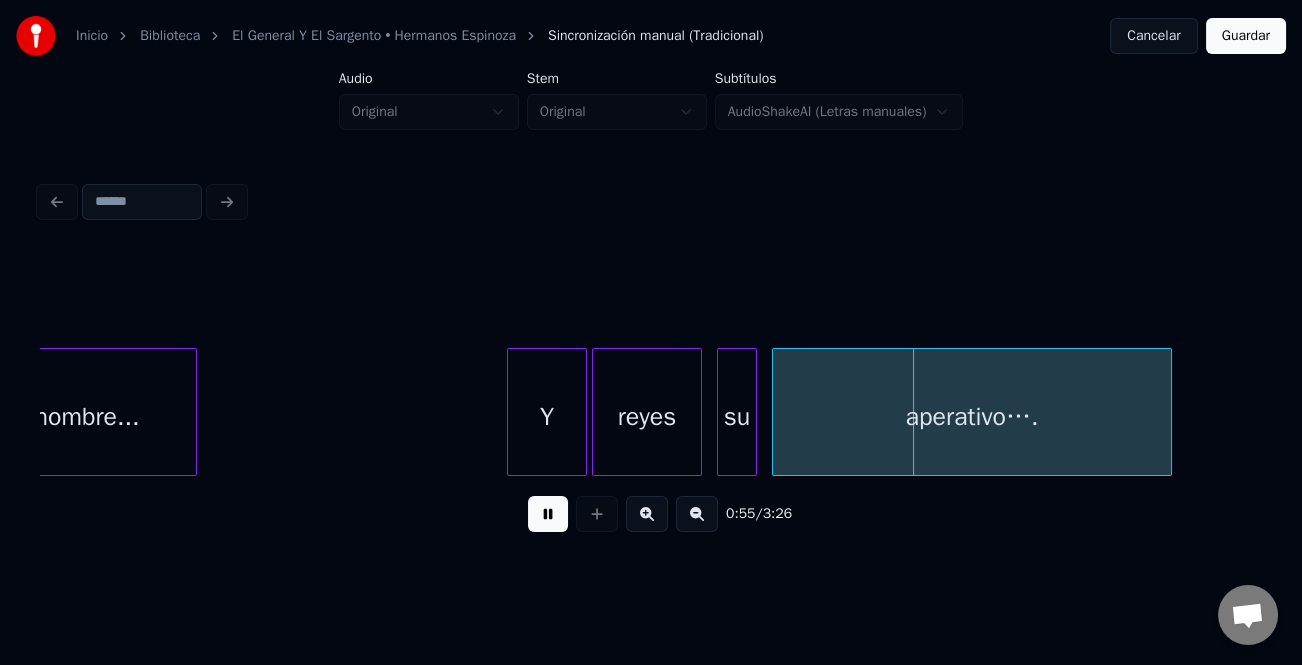 click at bounding box center (548, 514) 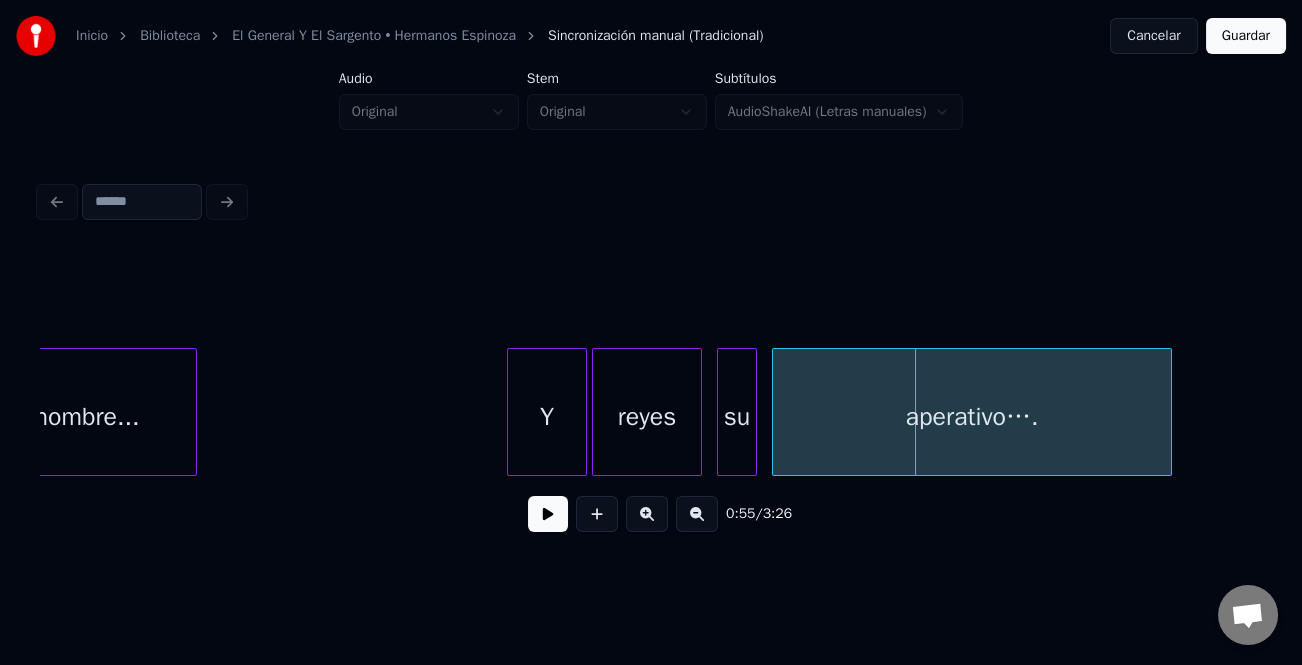 click on "reyes" at bounding box center [647, 417] 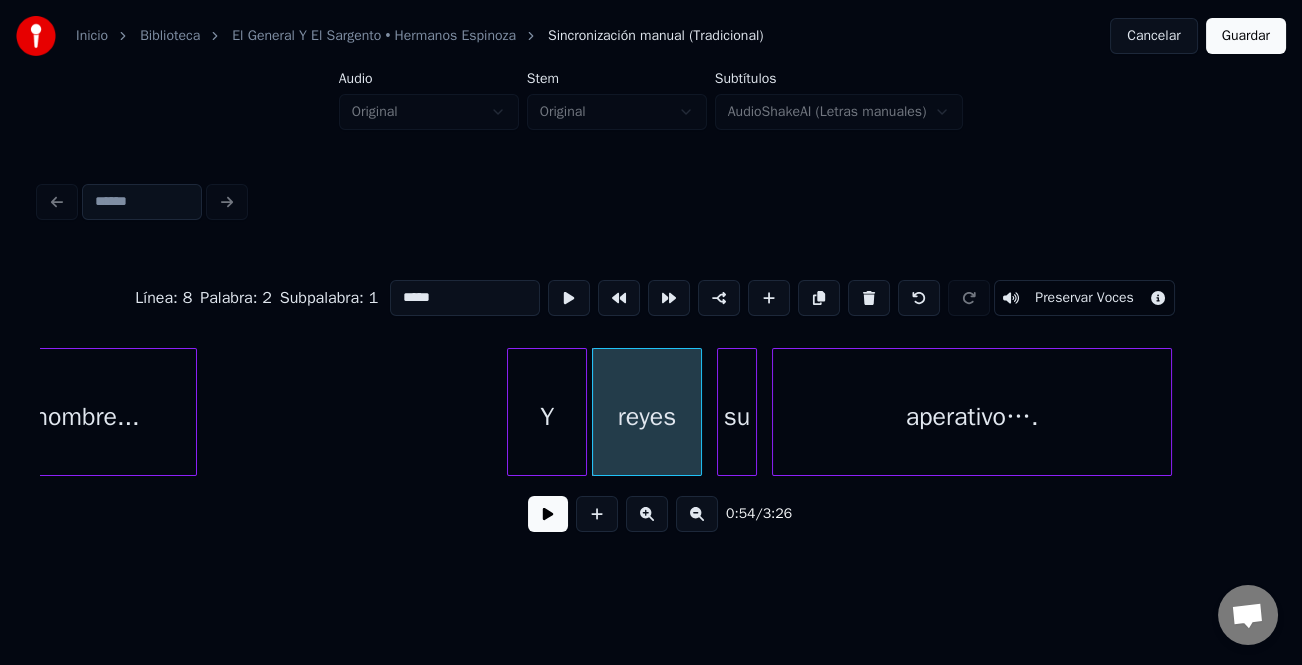 click on "*****" at bounding box center (465, 298) 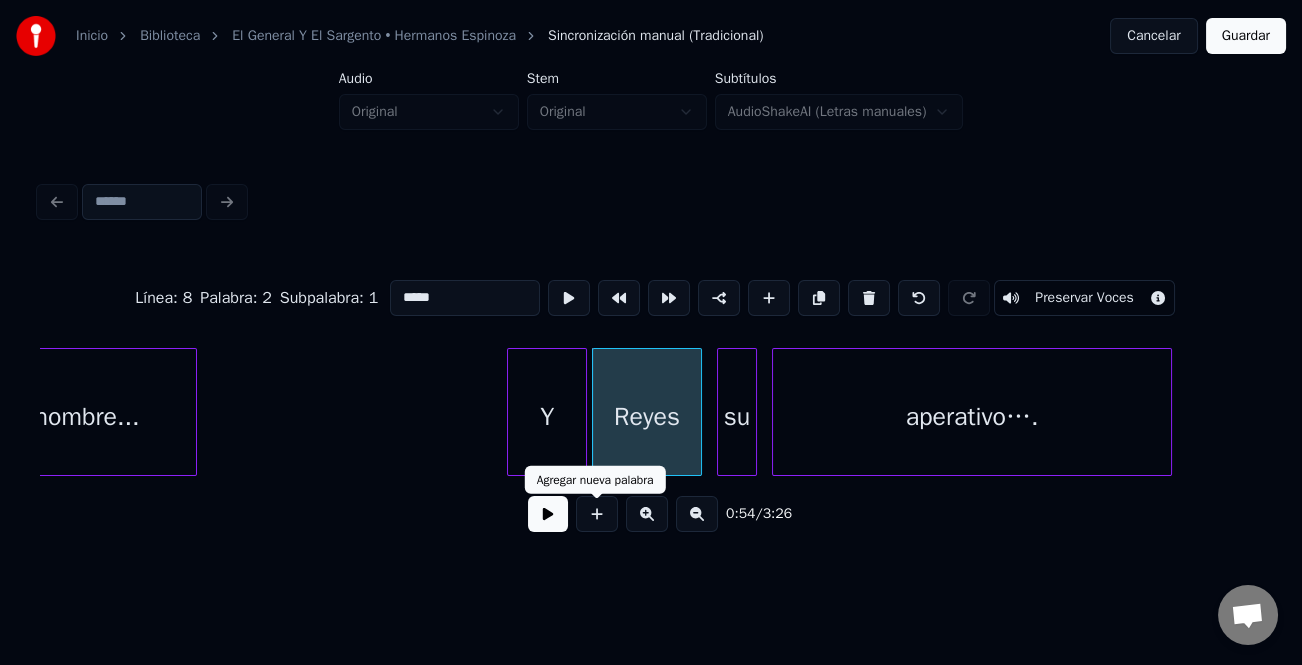 type on "*****" 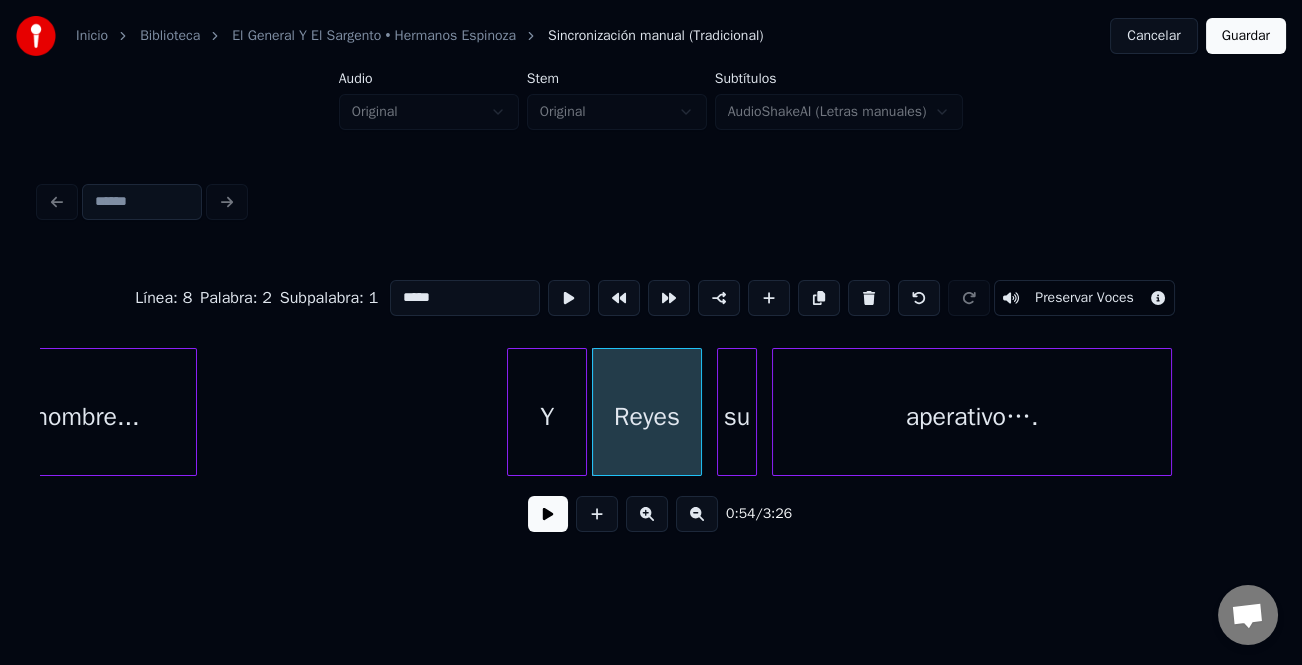 click at bounding box center [548, 514] 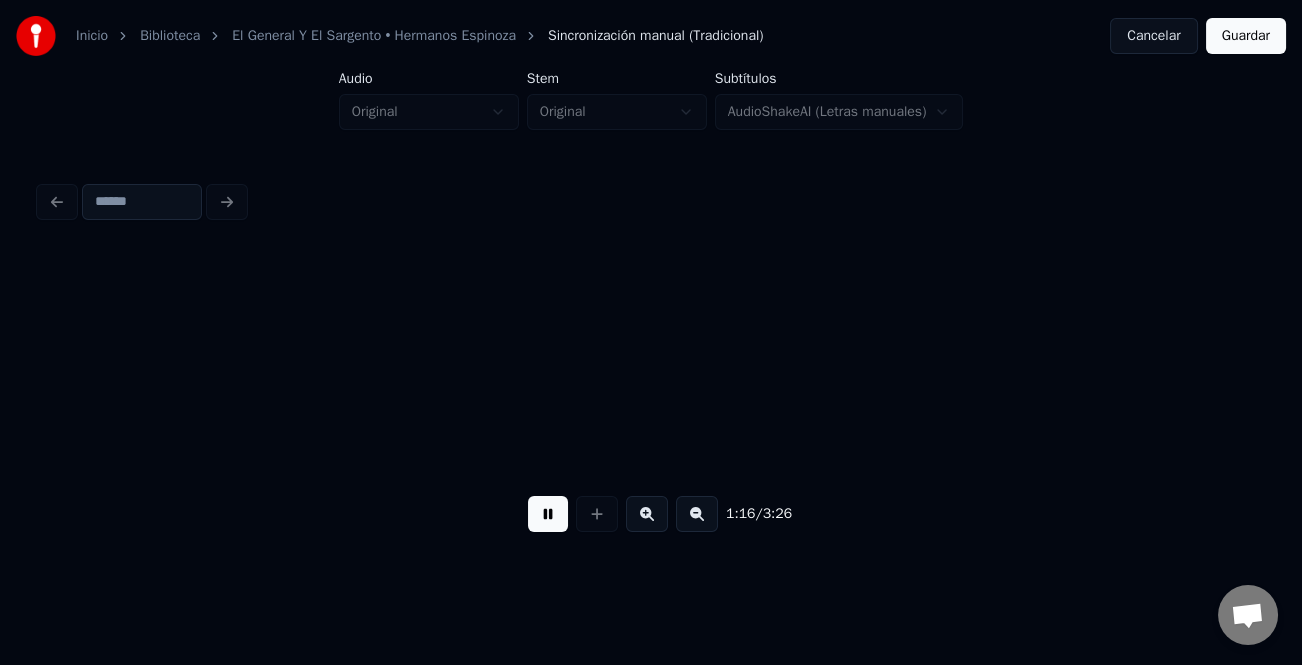 scroll, scrollTop: 0, scrollLeft: 19079, axis: horizontal 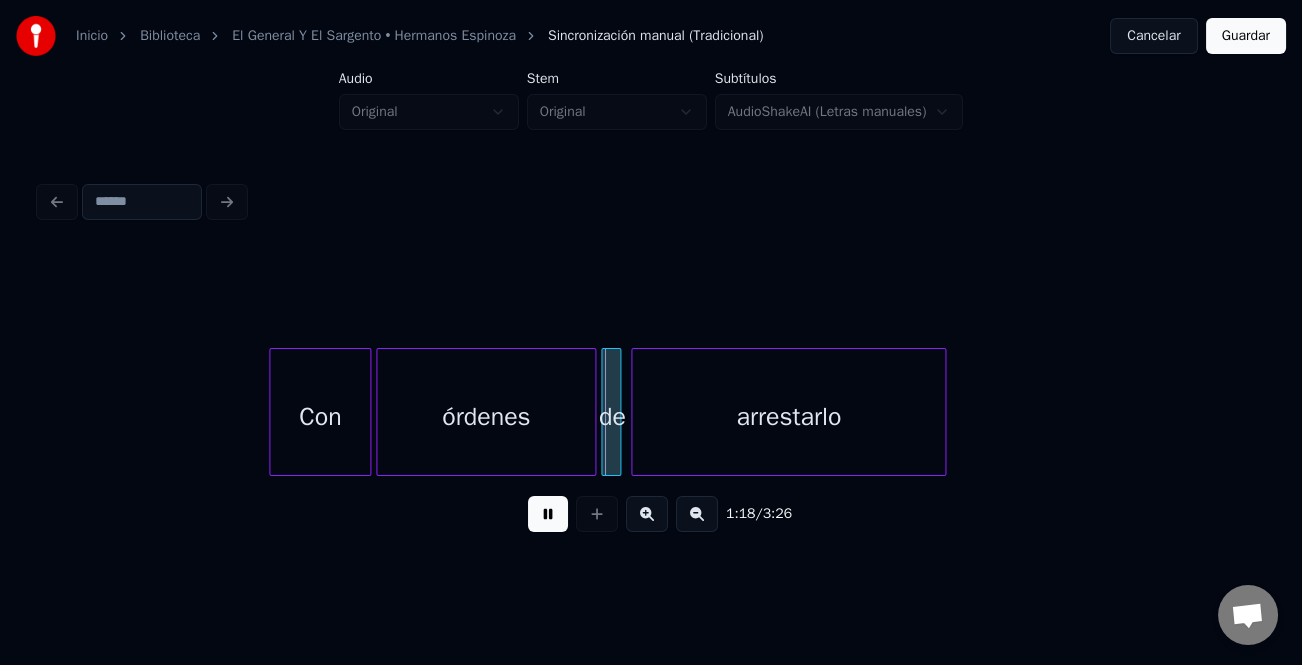 click at bounding box center [273, 412] 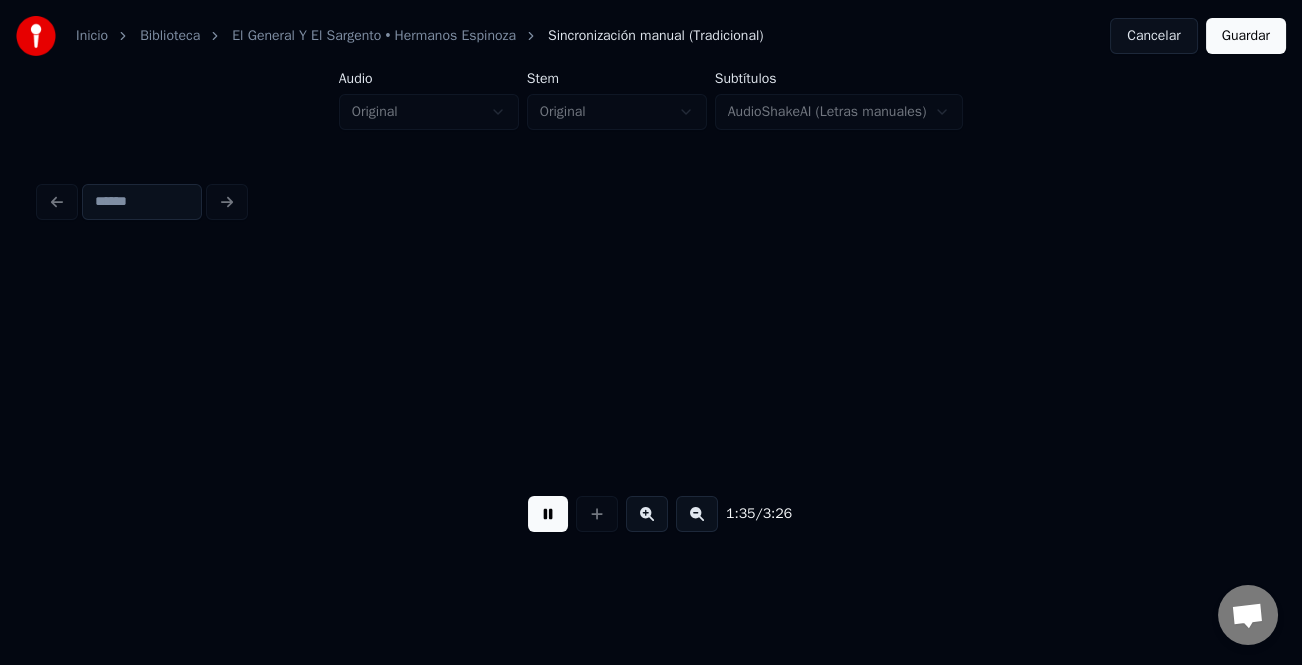 scroll, scrollTop: 0, scrollLeft: 23976, axis: horizontal 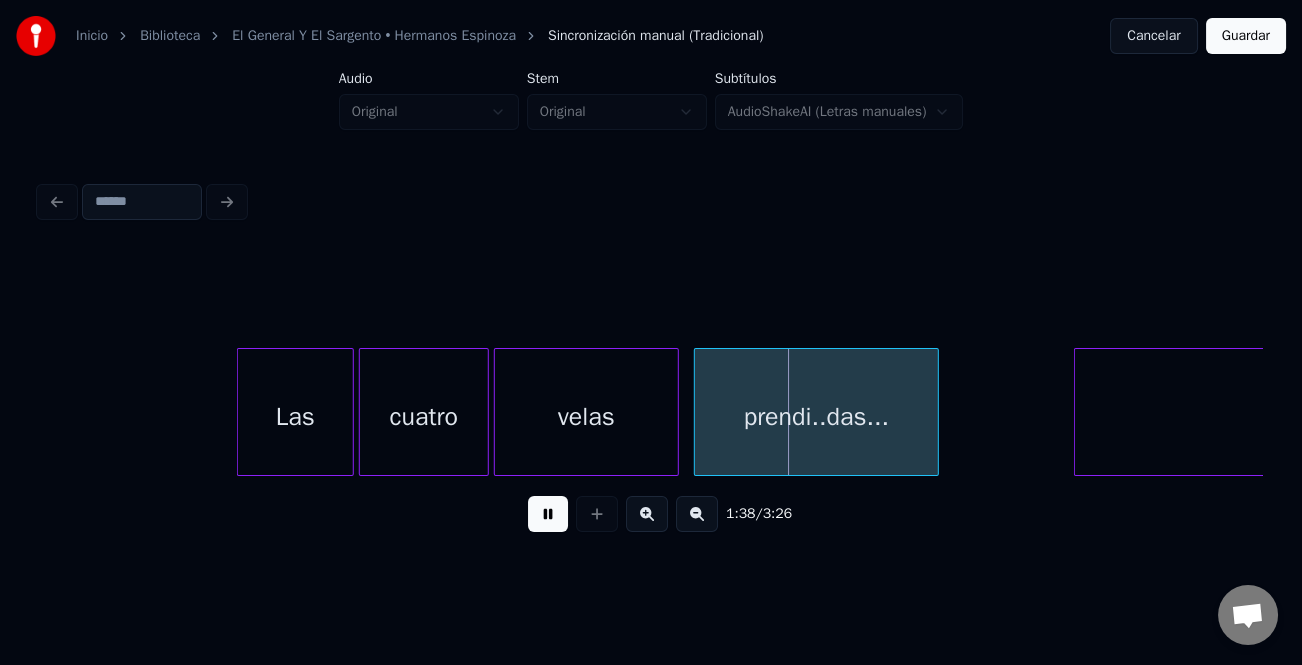 click at bounding box center [241, 412] 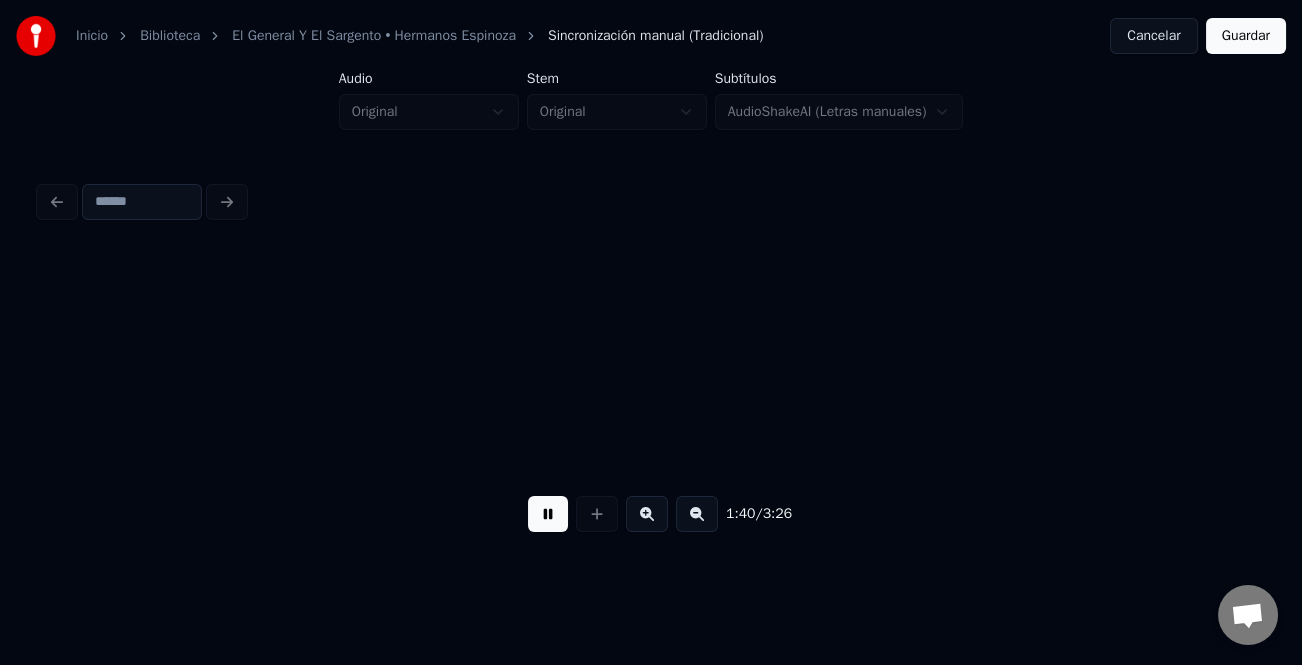 scroll, scrollTop: 0, scrollLeft: 25205, axis: horizontal 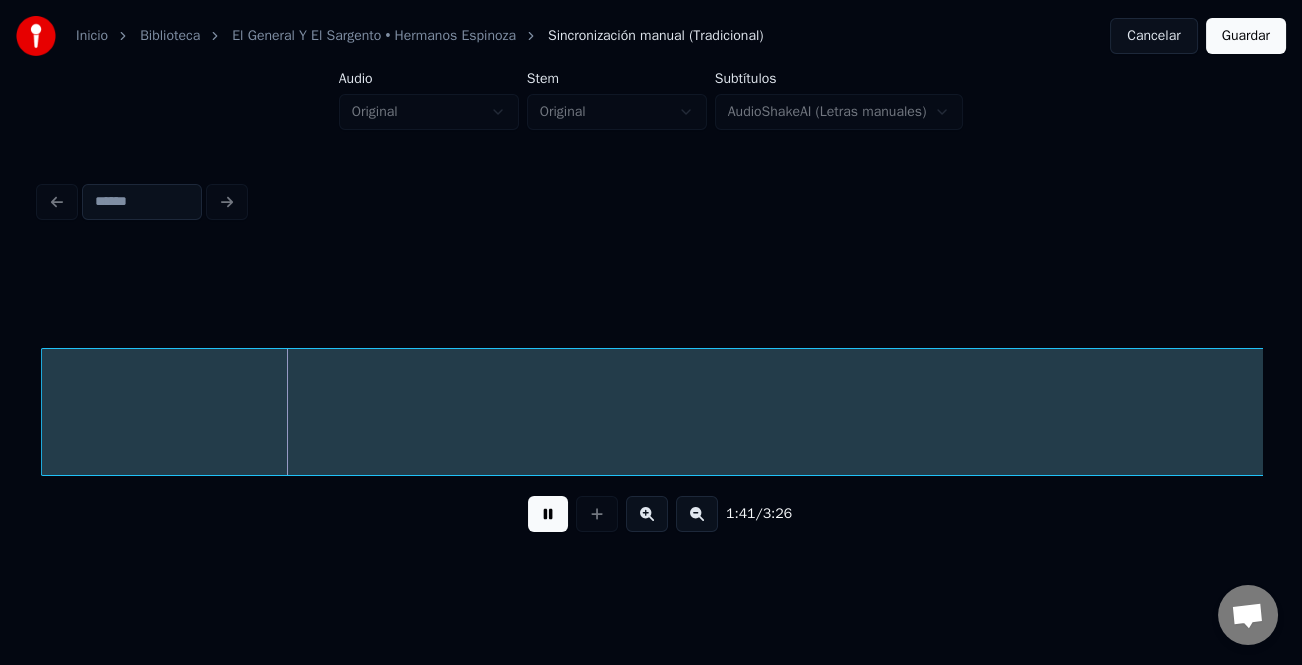 click on "1:41  /  3:26" at bounding box center [651, 514] 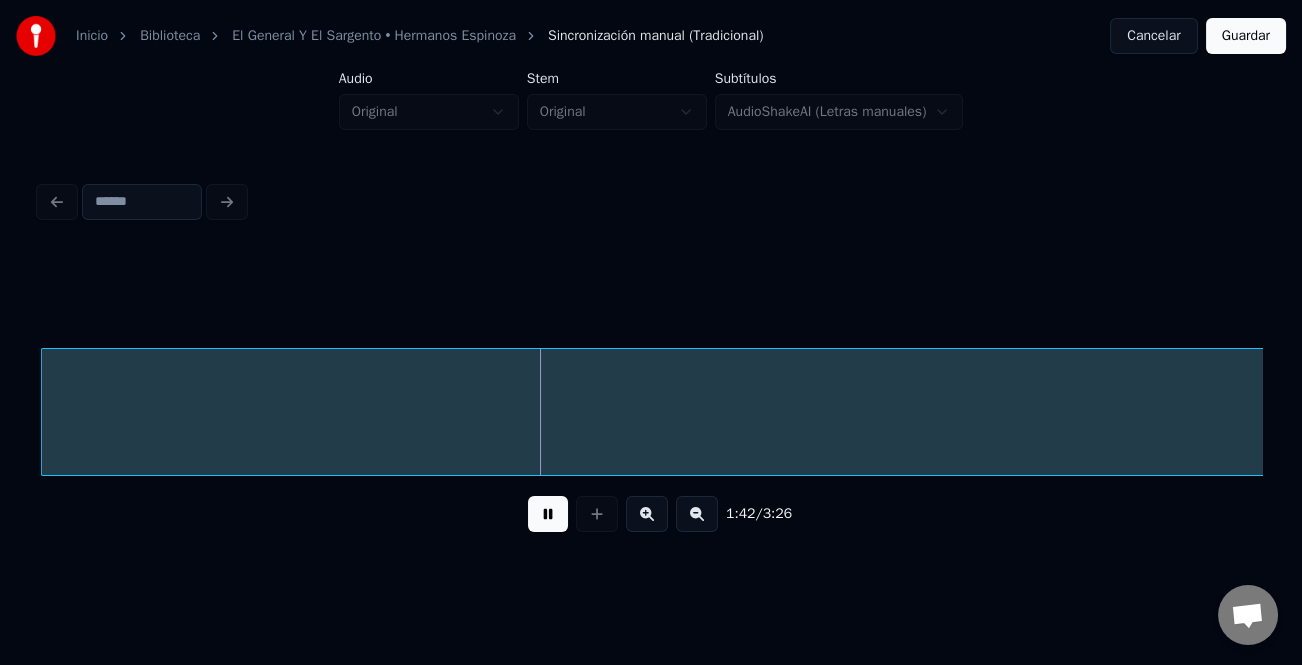 drag, startPoint x: 541, startPoint y: 513, endPoint x: 559, endPoint y: 506, distance: 19.313208 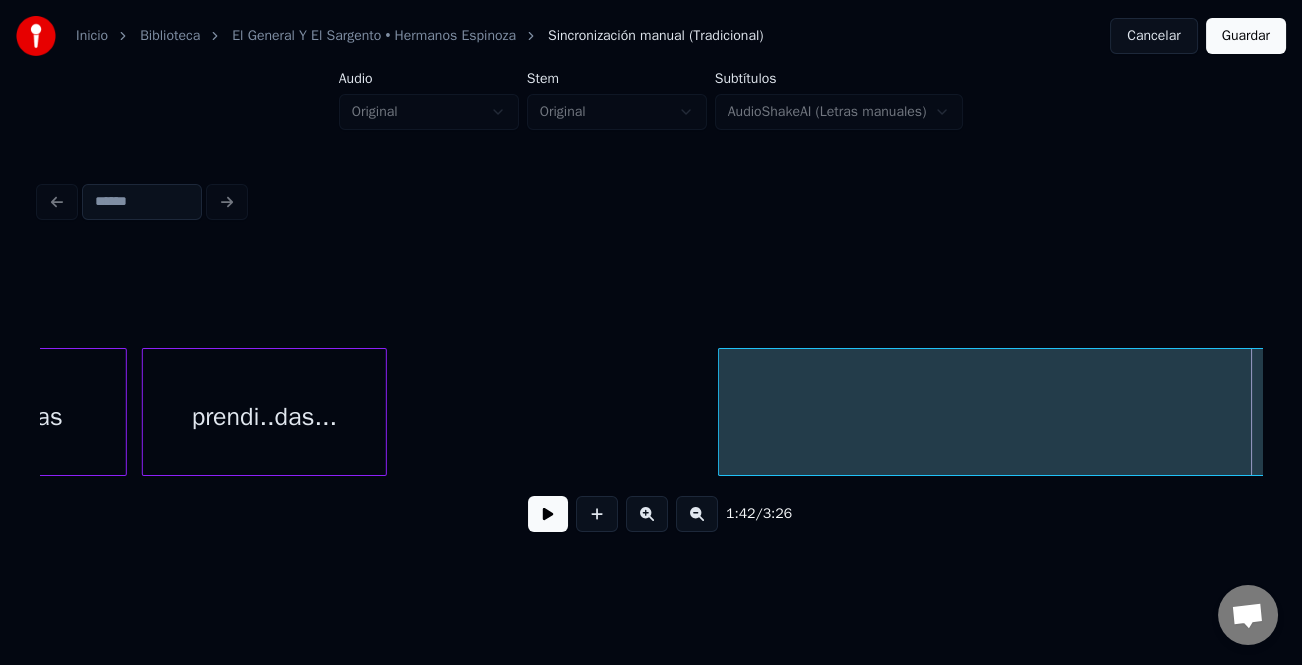 scroll, scrollTop: 0, scrollLeft: 24280, axis: horizontal 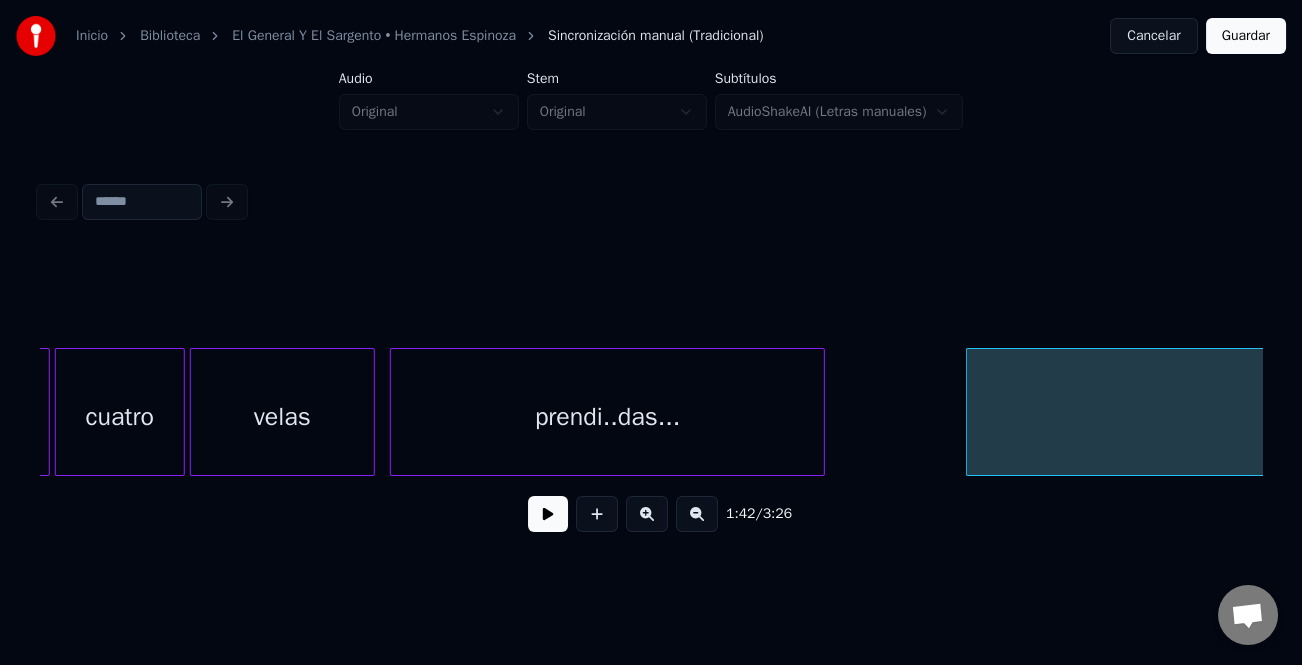 click at bounding box center [821, 412] 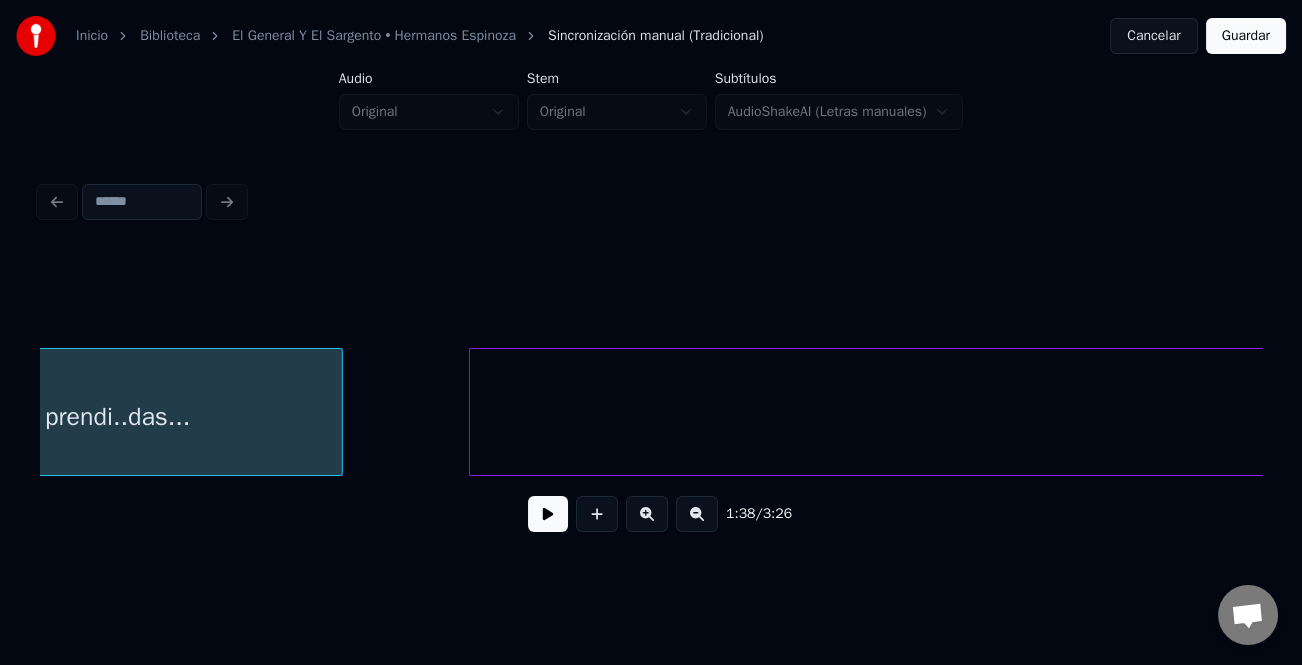 scroll, scrollTop: 0, scrollLeft: 25025, axis: horizontal 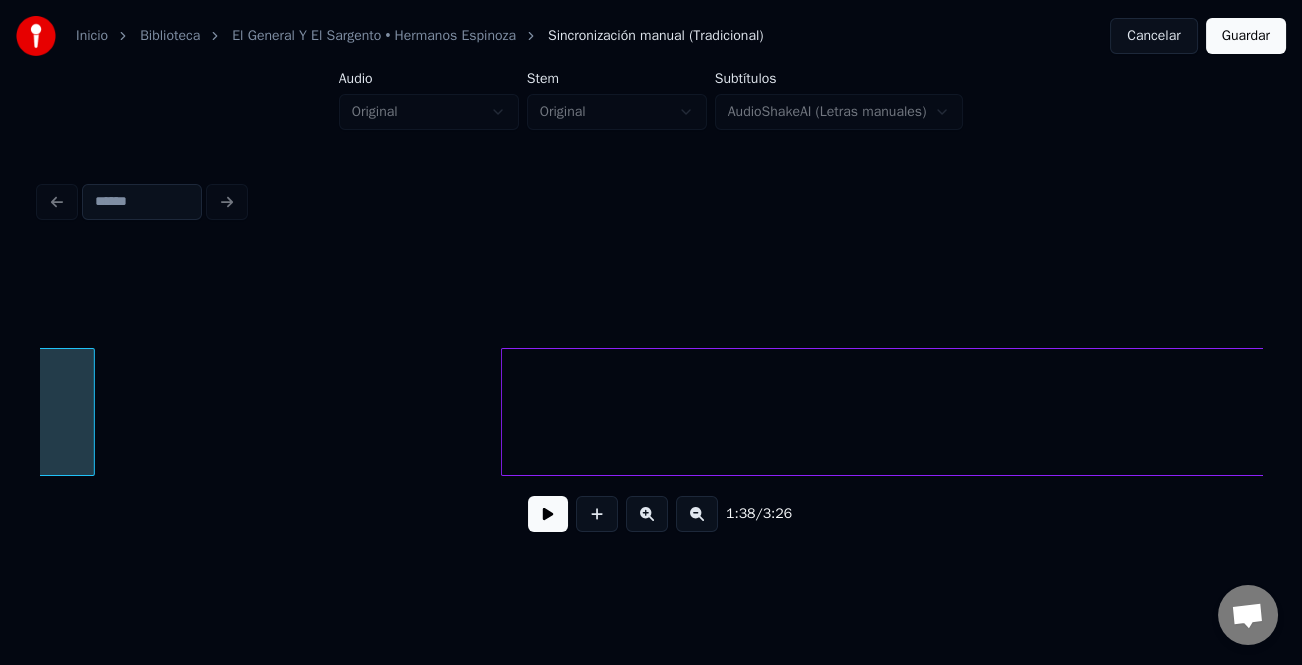 click at bounding box center (505, 412) 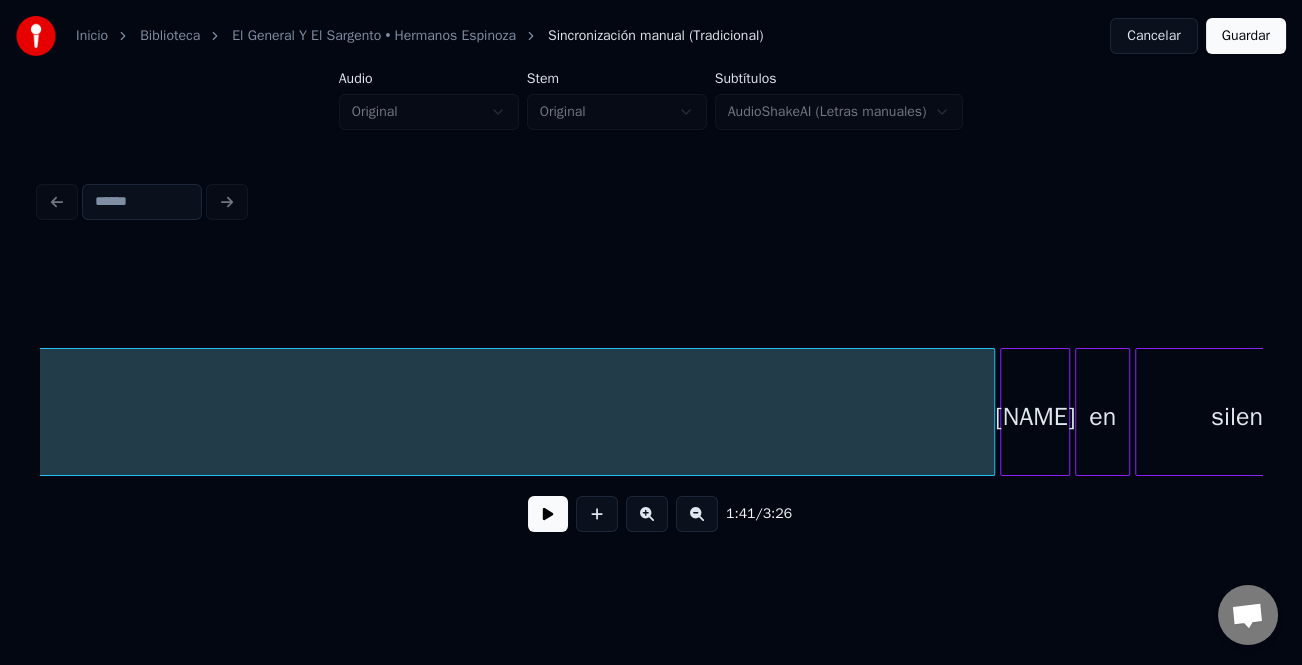 scroll, scrollTop: 0, scrollLeft: 29790, axis: horizontal 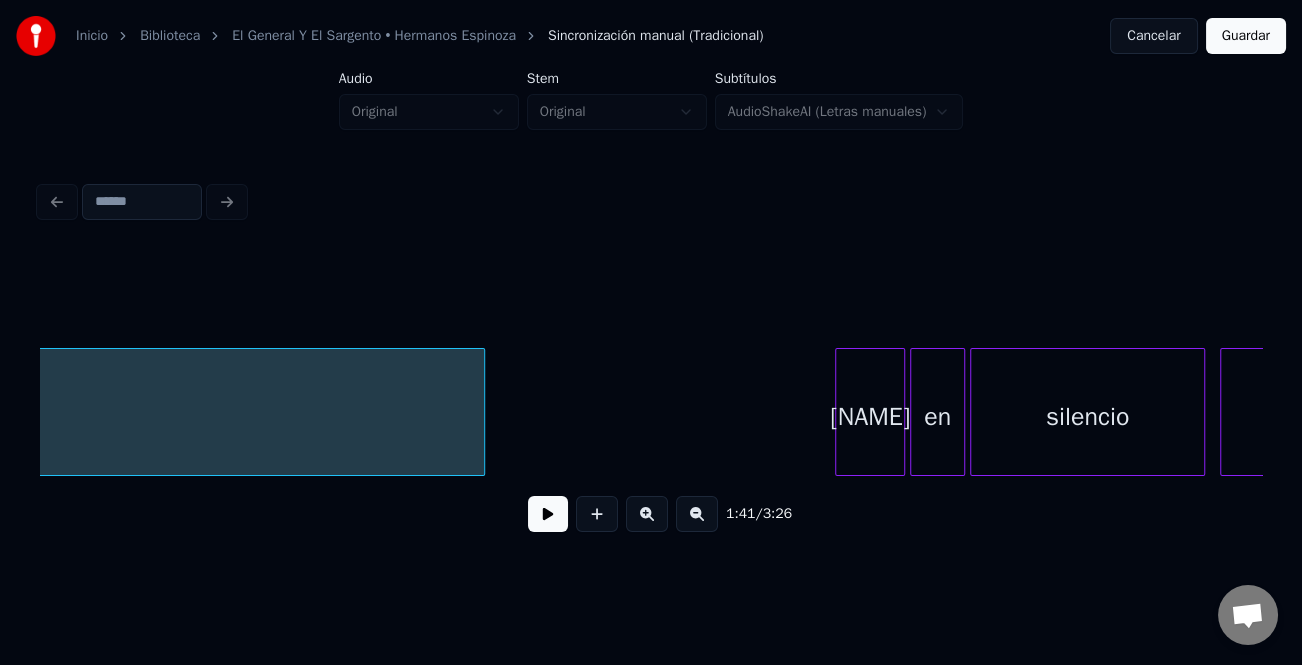 click at bounding box center (481, 412) 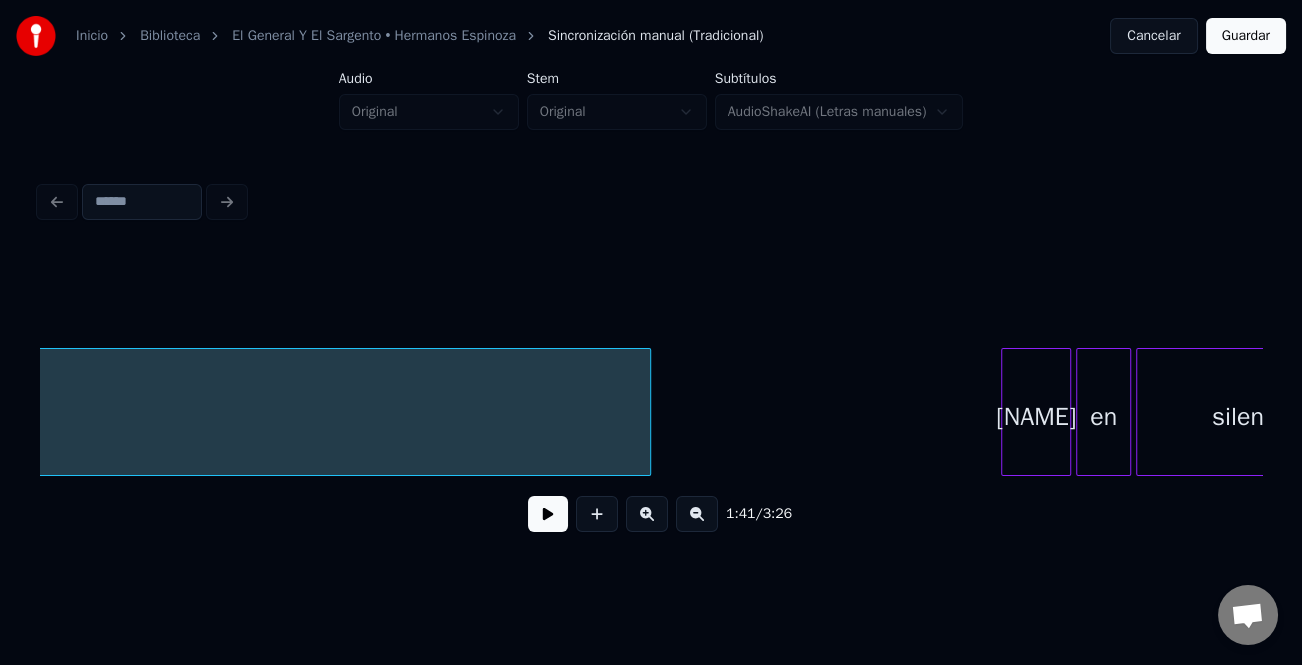 scroll, scrollTop: 0, scrollLeft: 29707, axis: horizontal 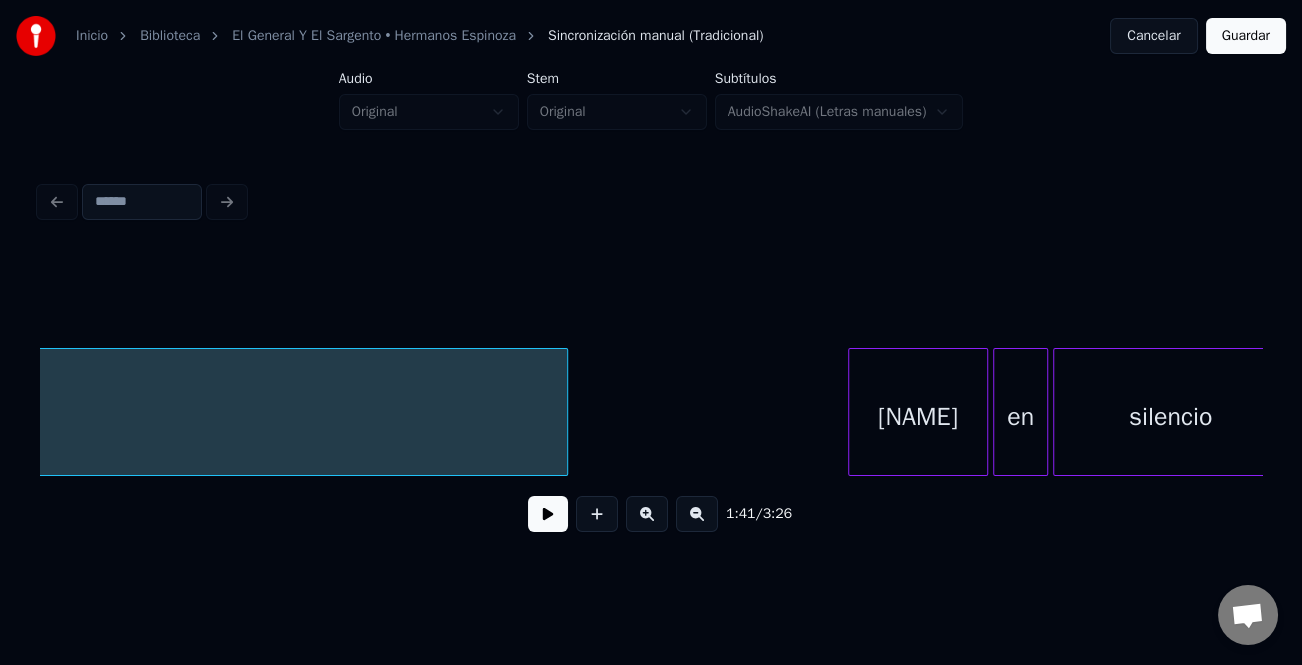 click at bounding box center (852, 412) 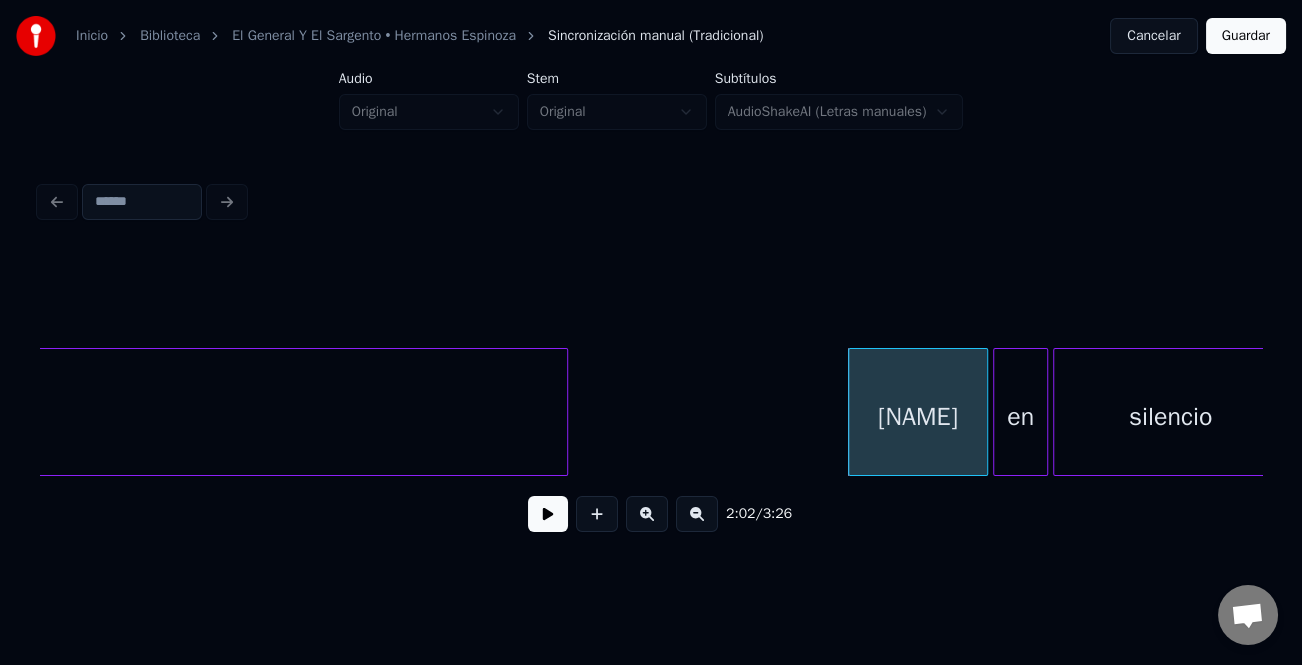 click at bounding box center [548, 514] 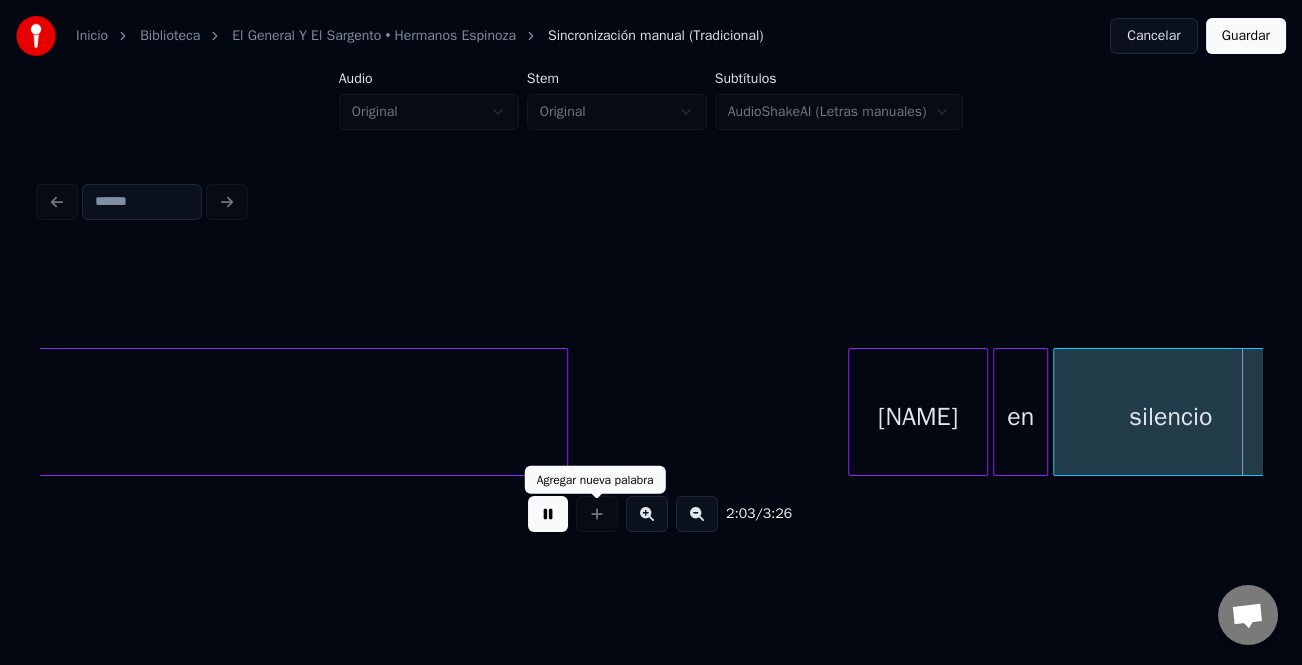 scroll, scrollTop: 0, scrollLeft: 30929, axis: horizontal 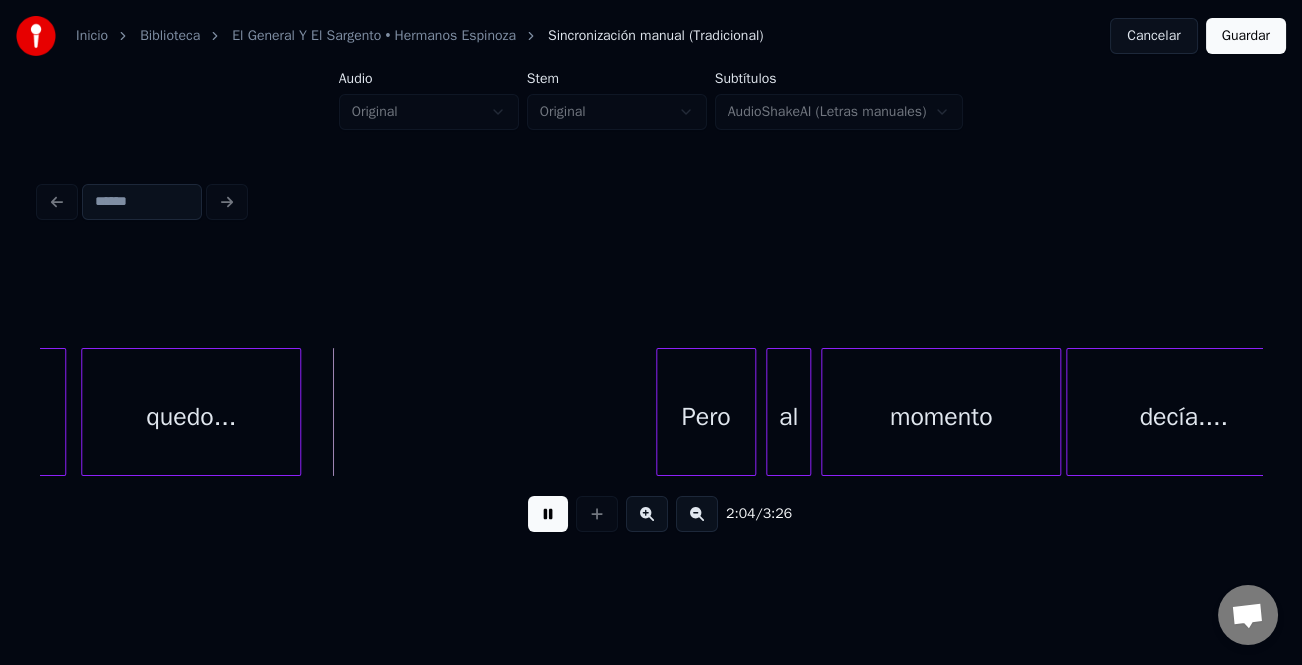 click at bounding box center [660, 412] 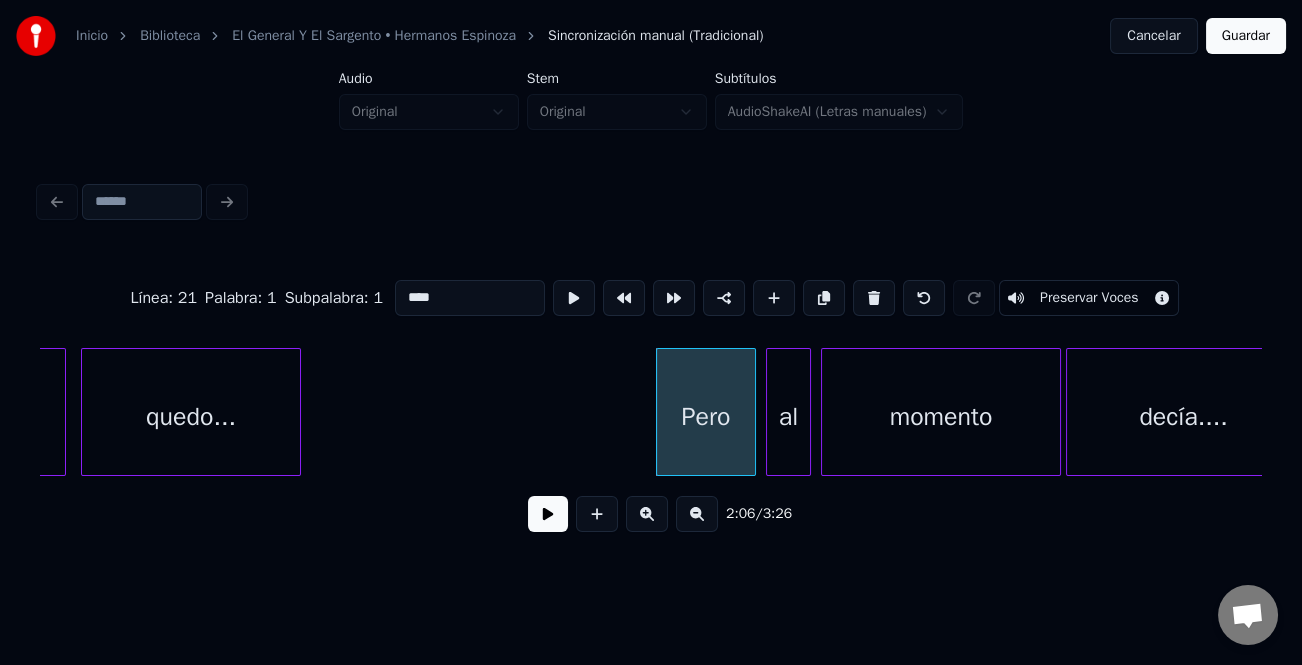 click at bounding box center [548, 514] 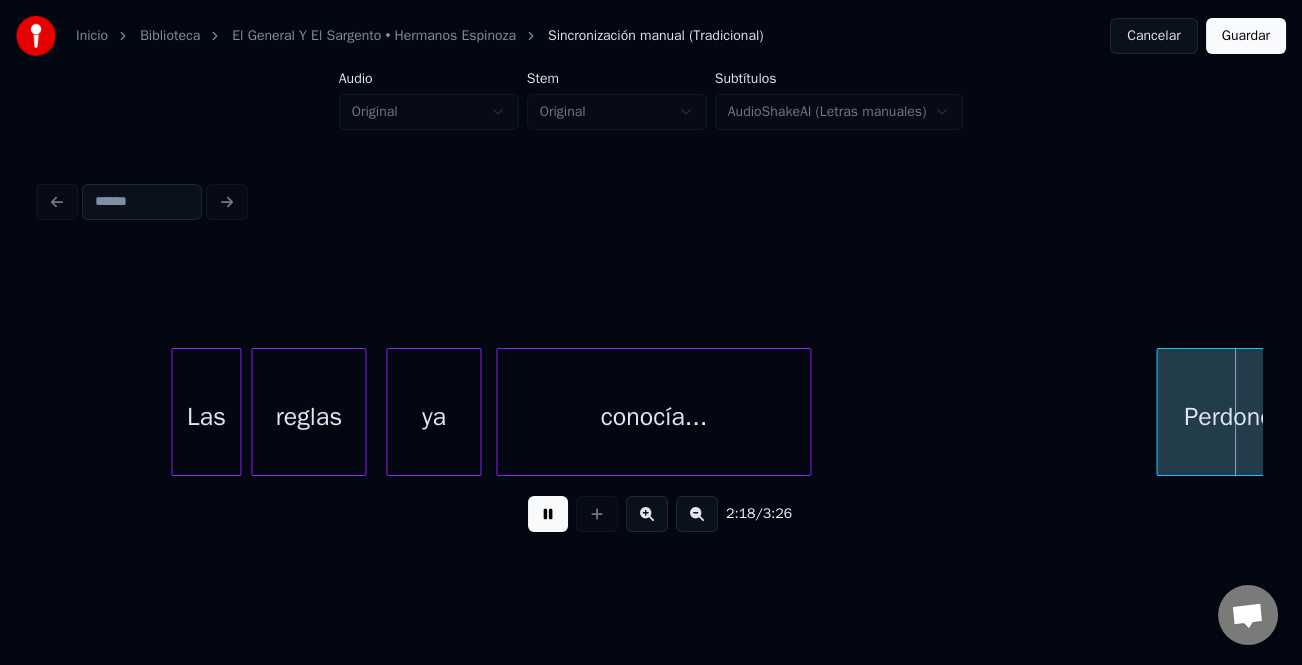 scroll, scrollTop: 0, scrollLeft: 34599, axis: horizontal 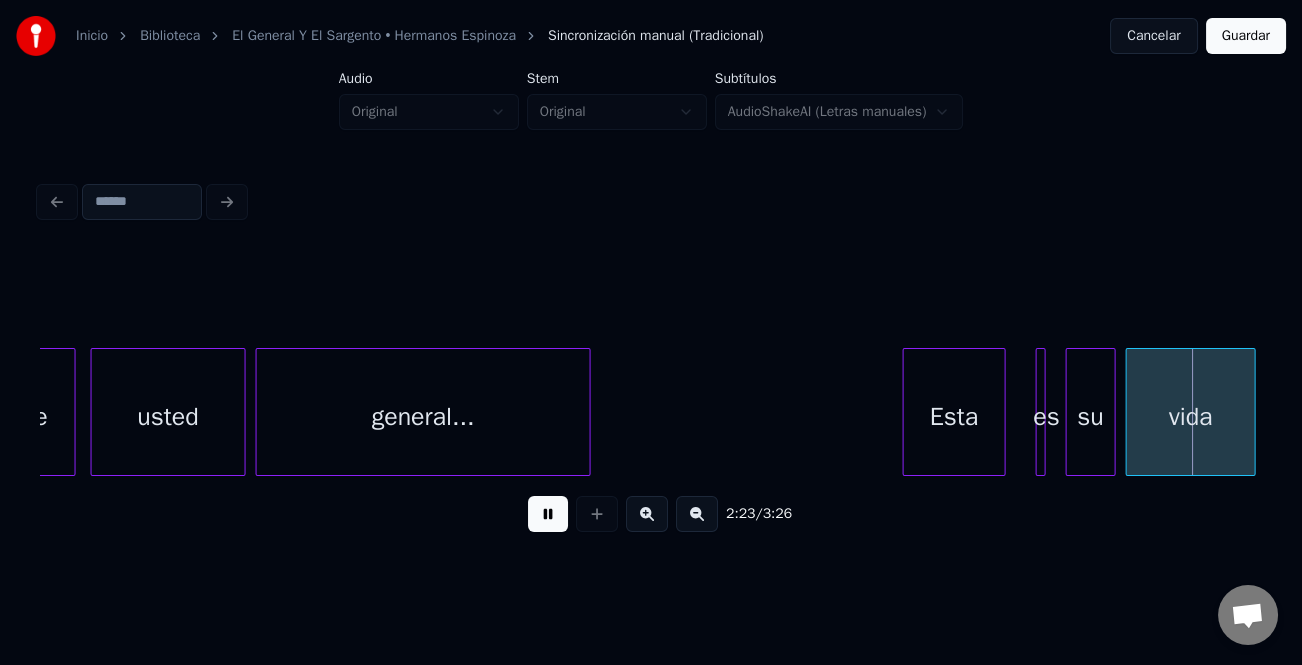 click at bounding box center (907, 412) 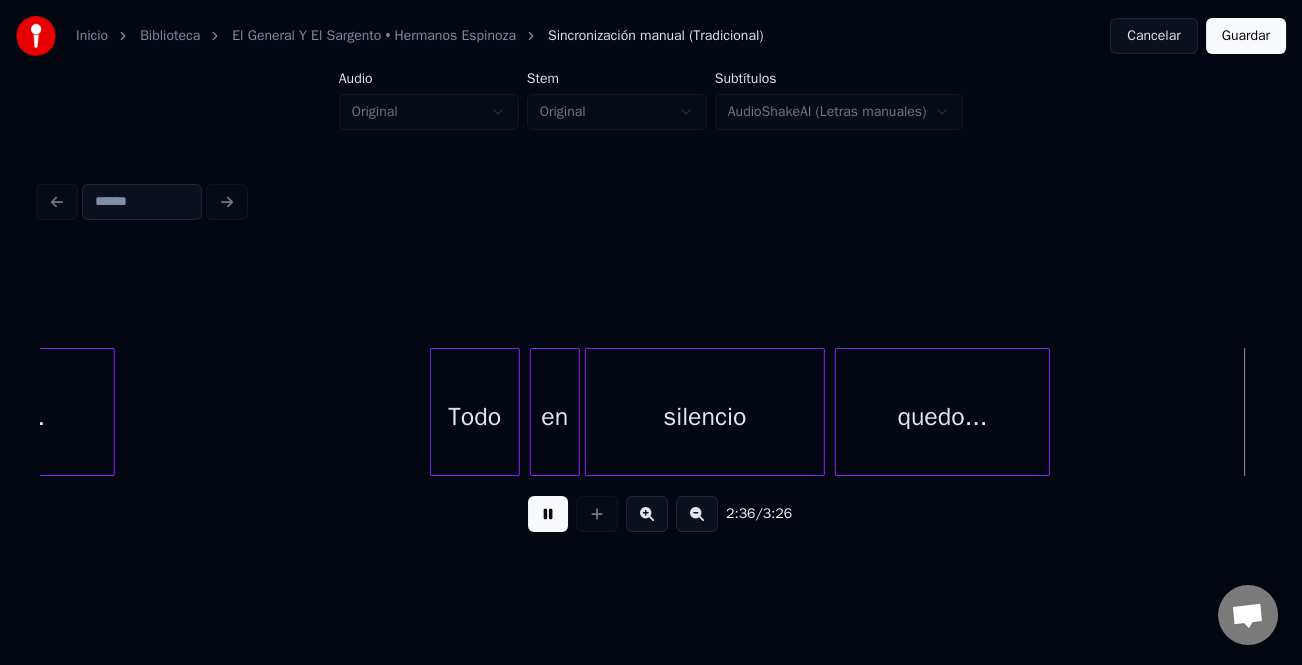 scroll, scrollTop: 0, scrollLeft: 39263, axis: horizontal 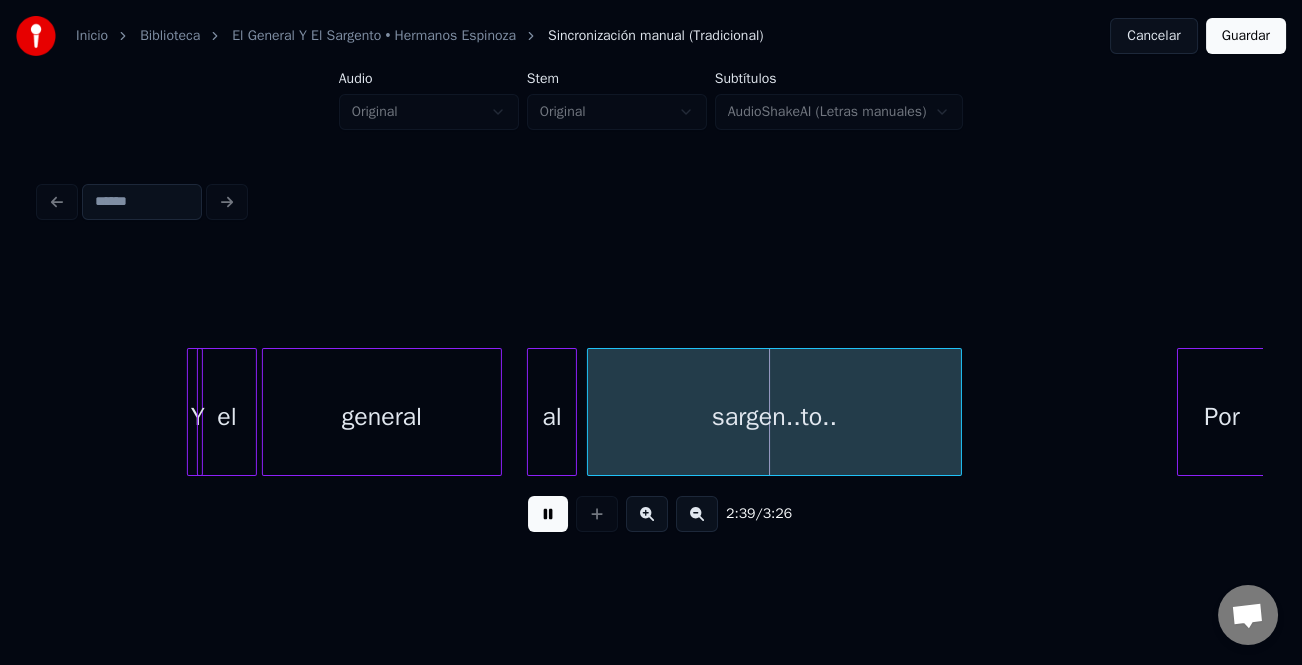 click on "Y el general al sargen..to.. Por" at bounding box center (-13358, 412) 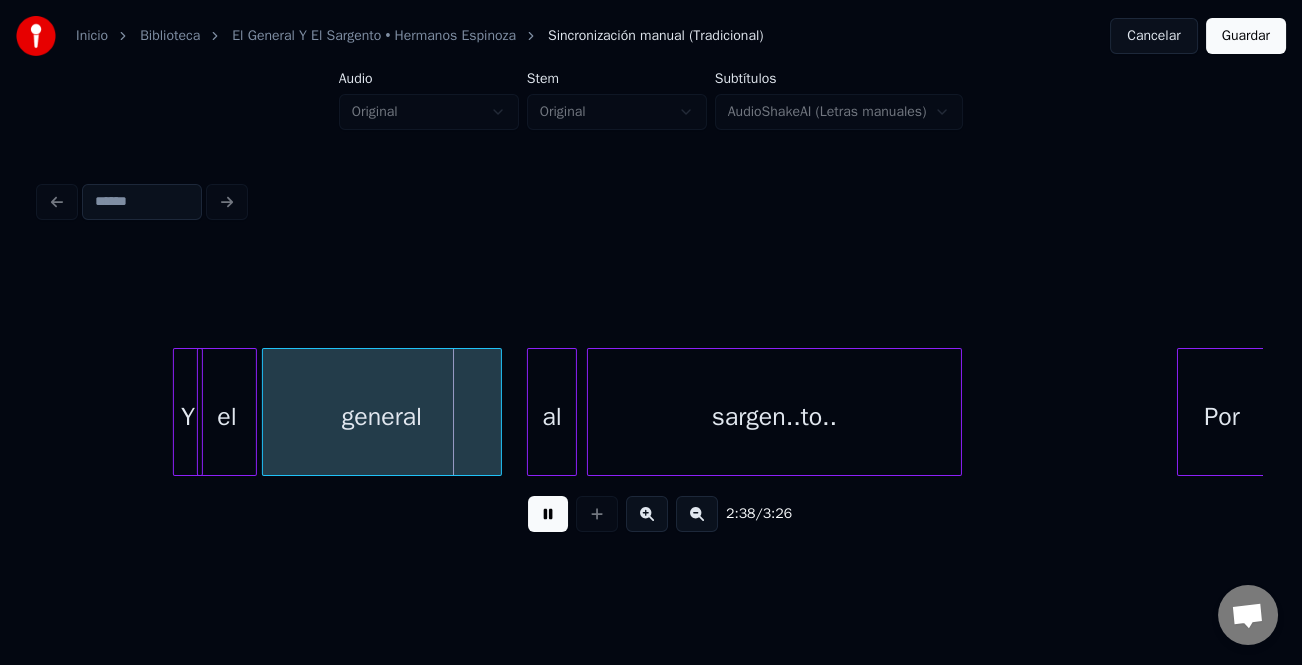 click at bounding box center (177, 412) 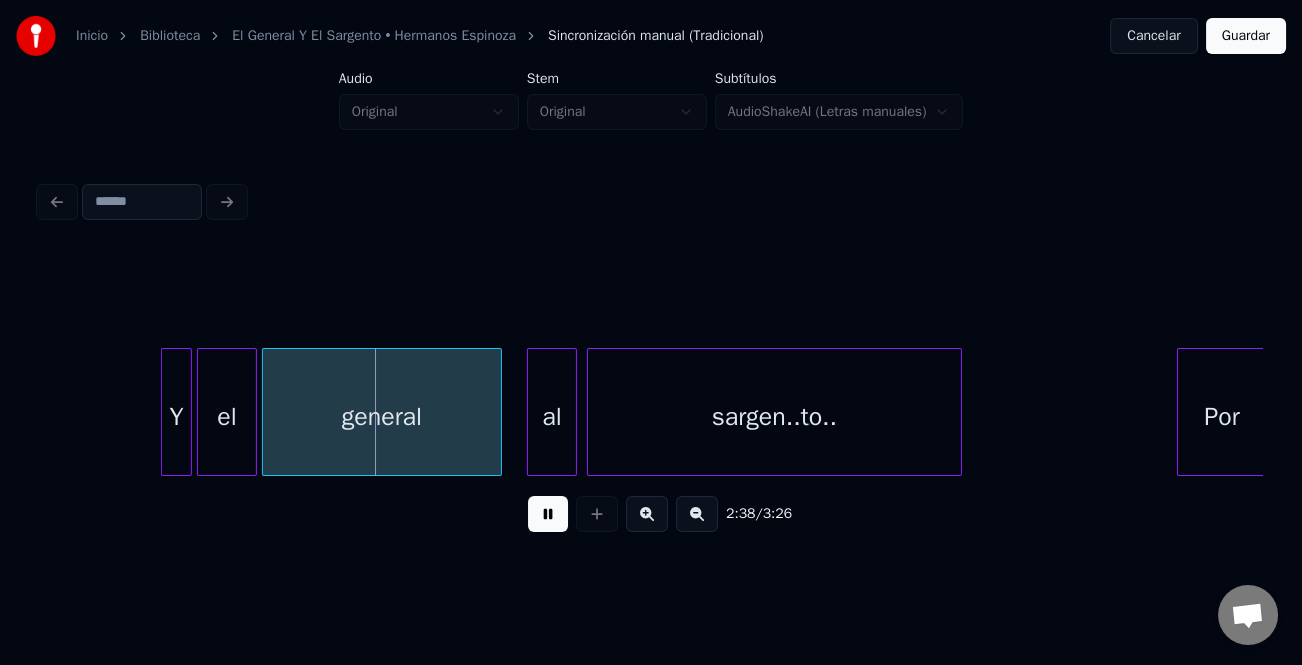 click on "Y" at bounding box center [176, 417] 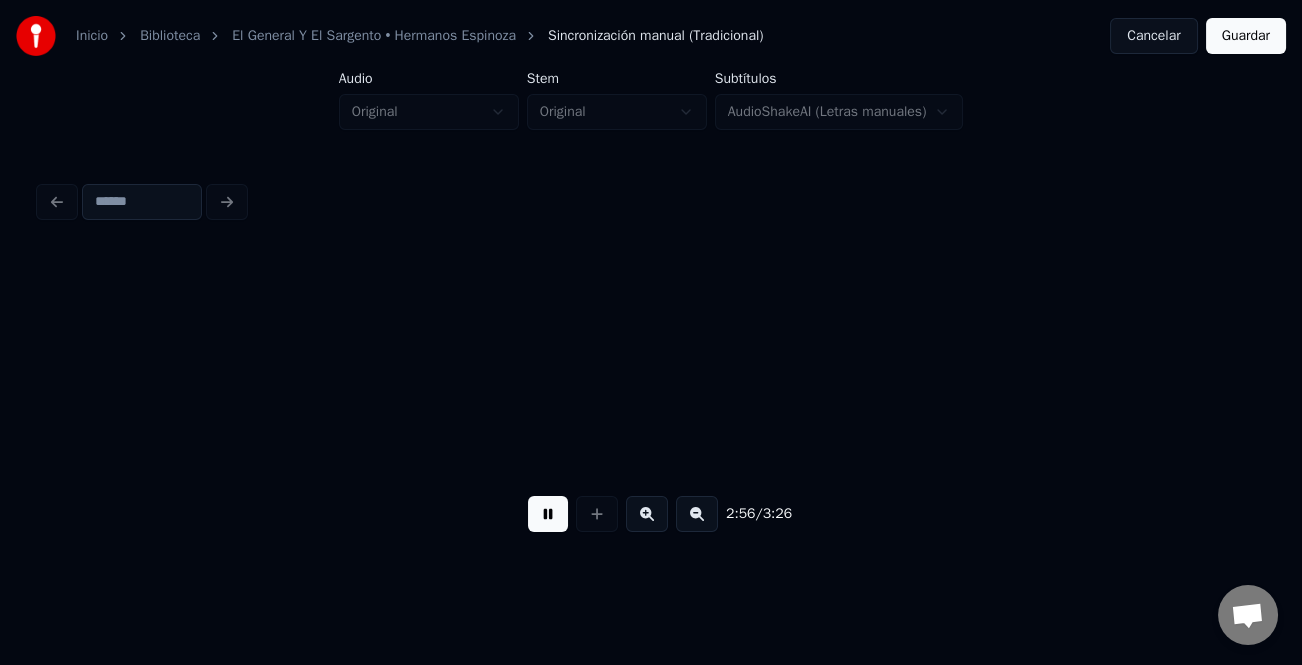 scroll, scrollTop: 0, scrollLeft: 44154, axis: horizontal 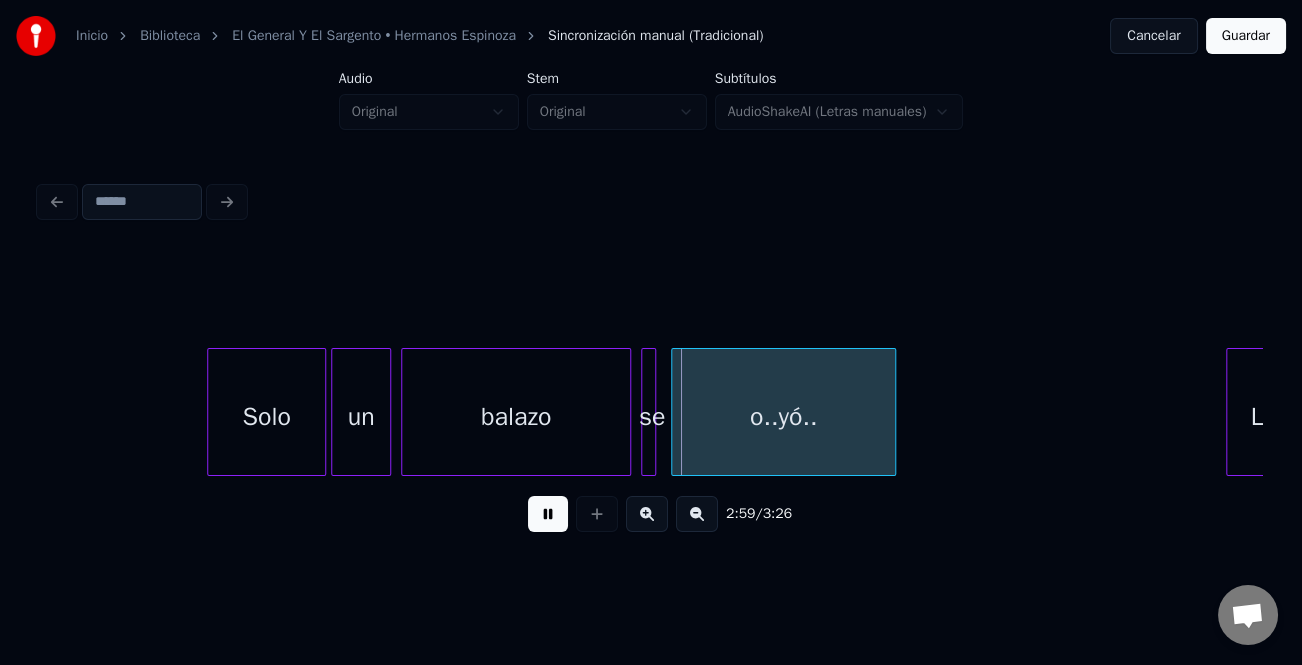 click at bounding box center (211, 412) 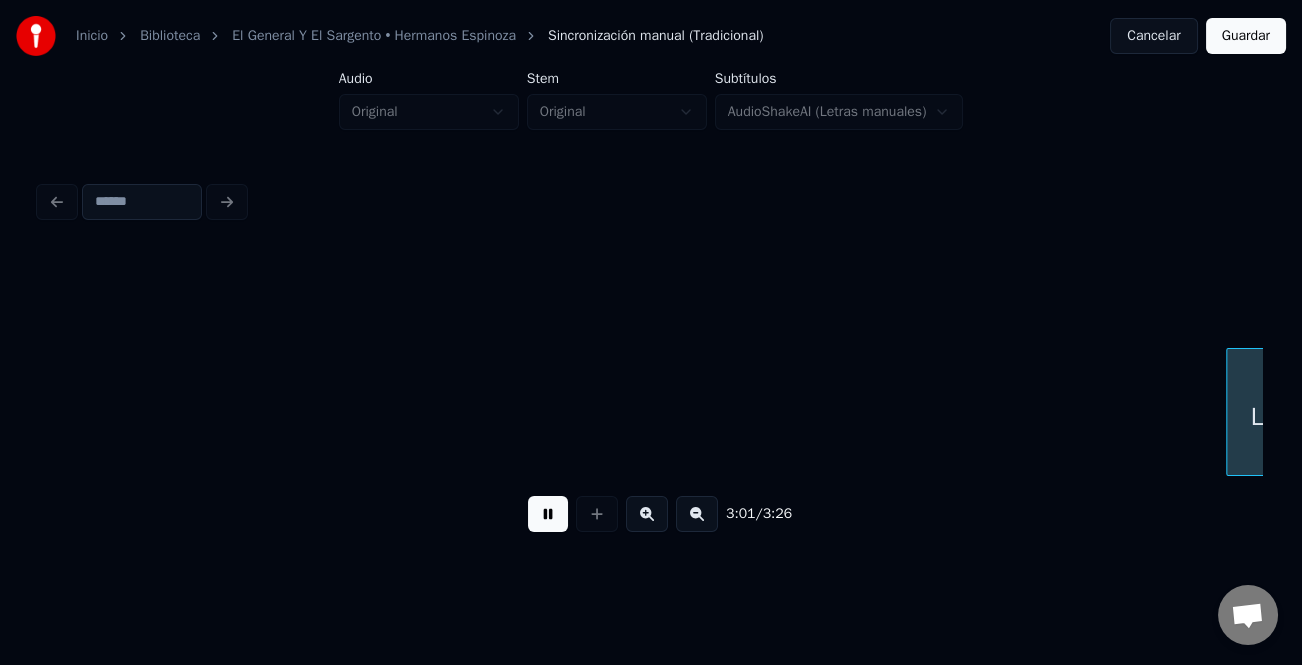 scroll, scrollTop: 0, scrollLeft: 45379, axis: horizontal 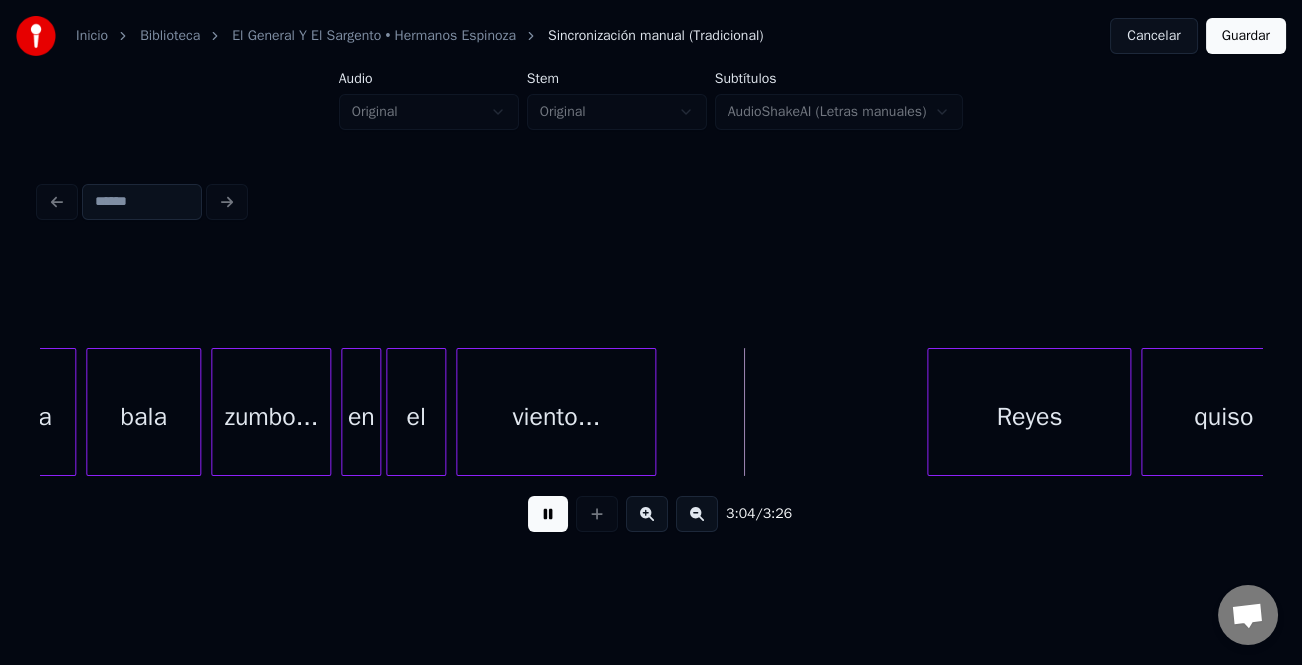 click at bounding box center [931, 412] 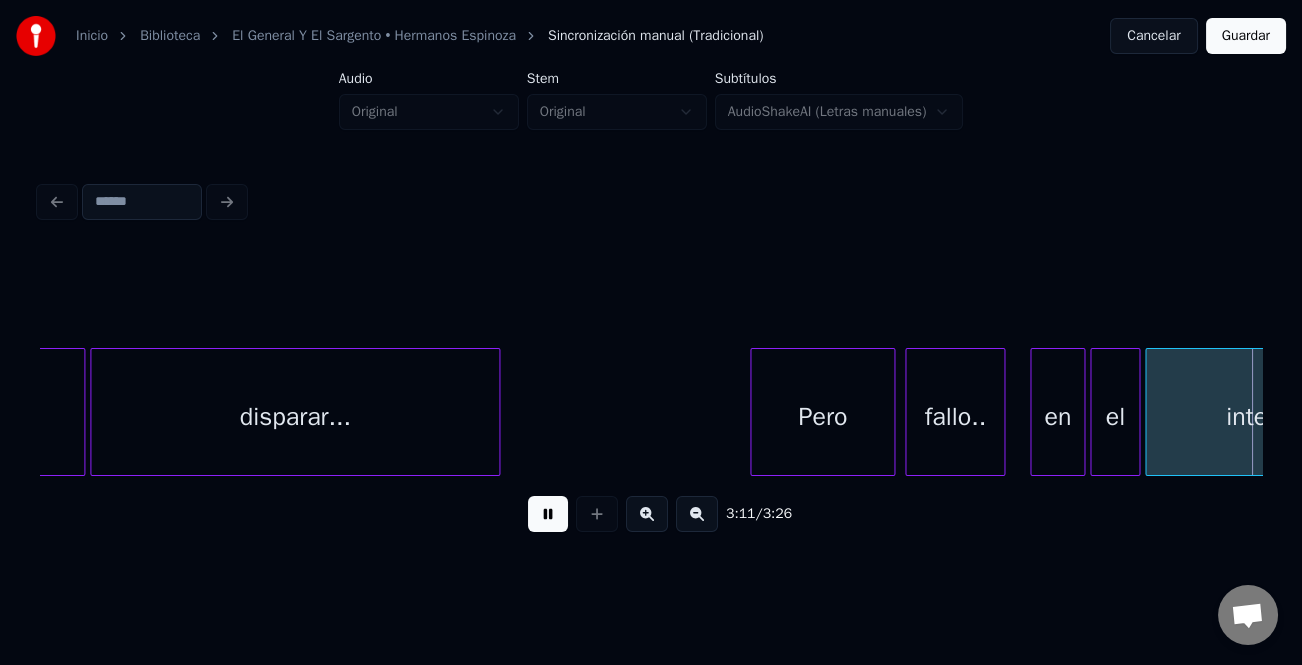 scroll, scrollTop: 0, scrollLeft: 47827, axis: horizontal 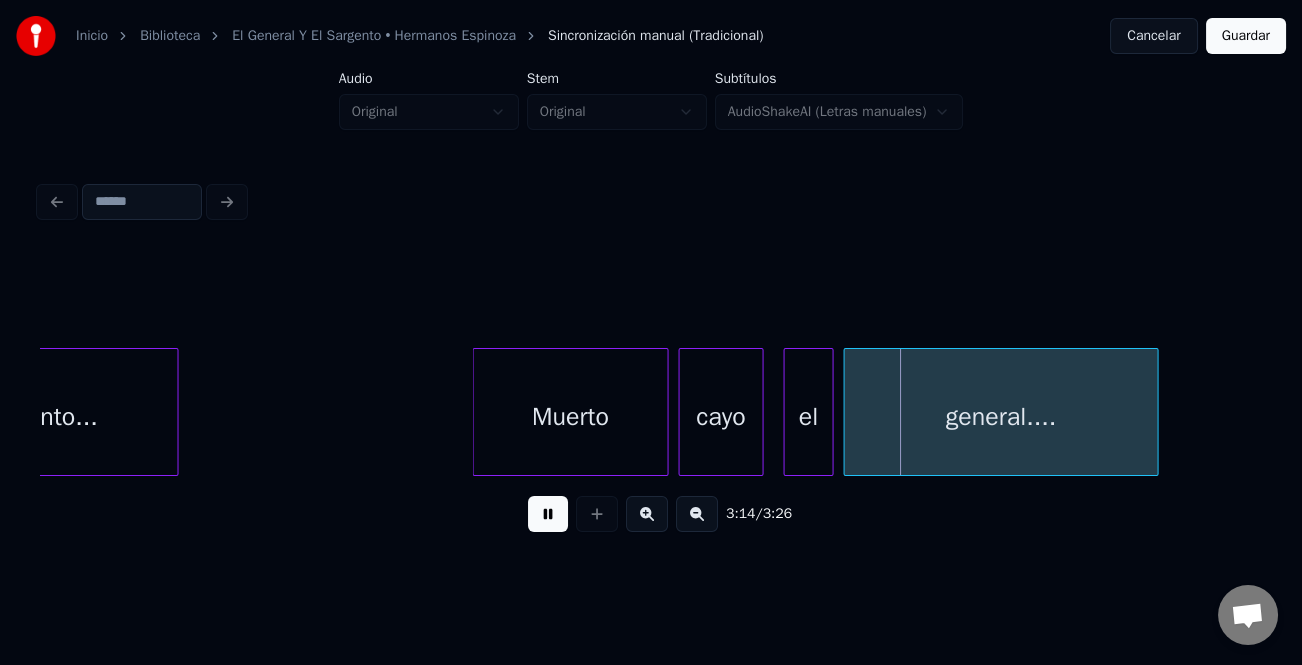 click at bounding box center (476, 412) 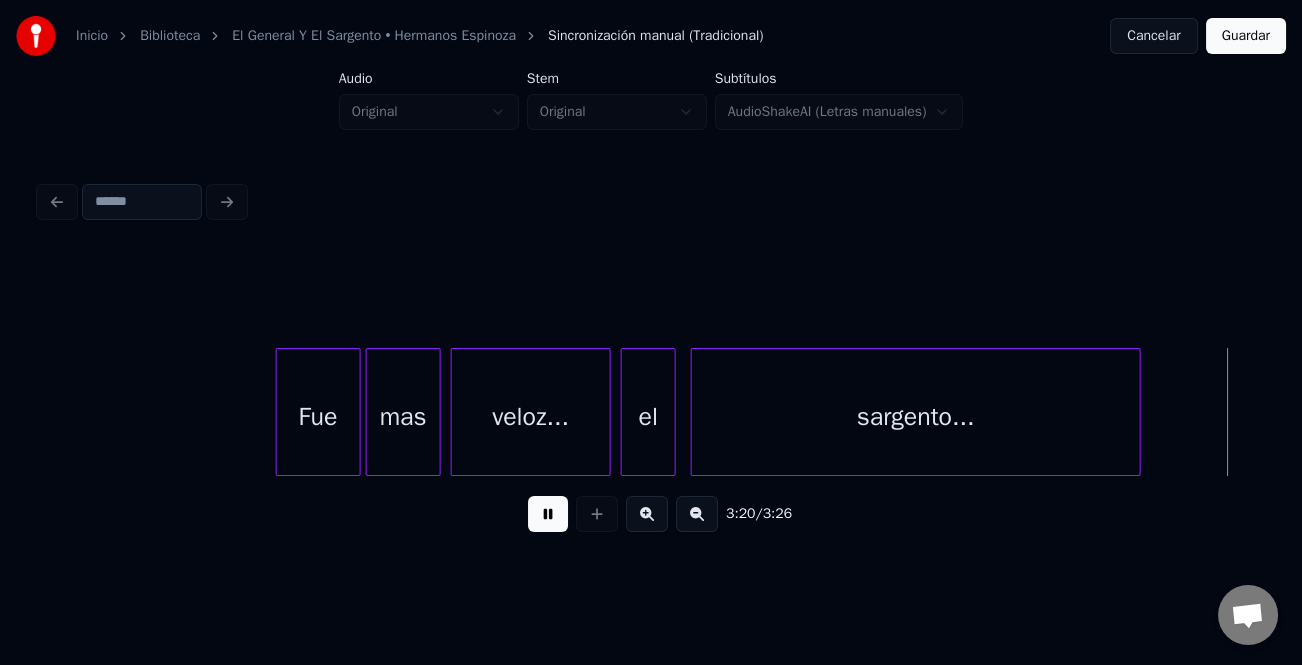 scroll, scrollTop: 0, scrollLeft: 50271, axis: horizontal 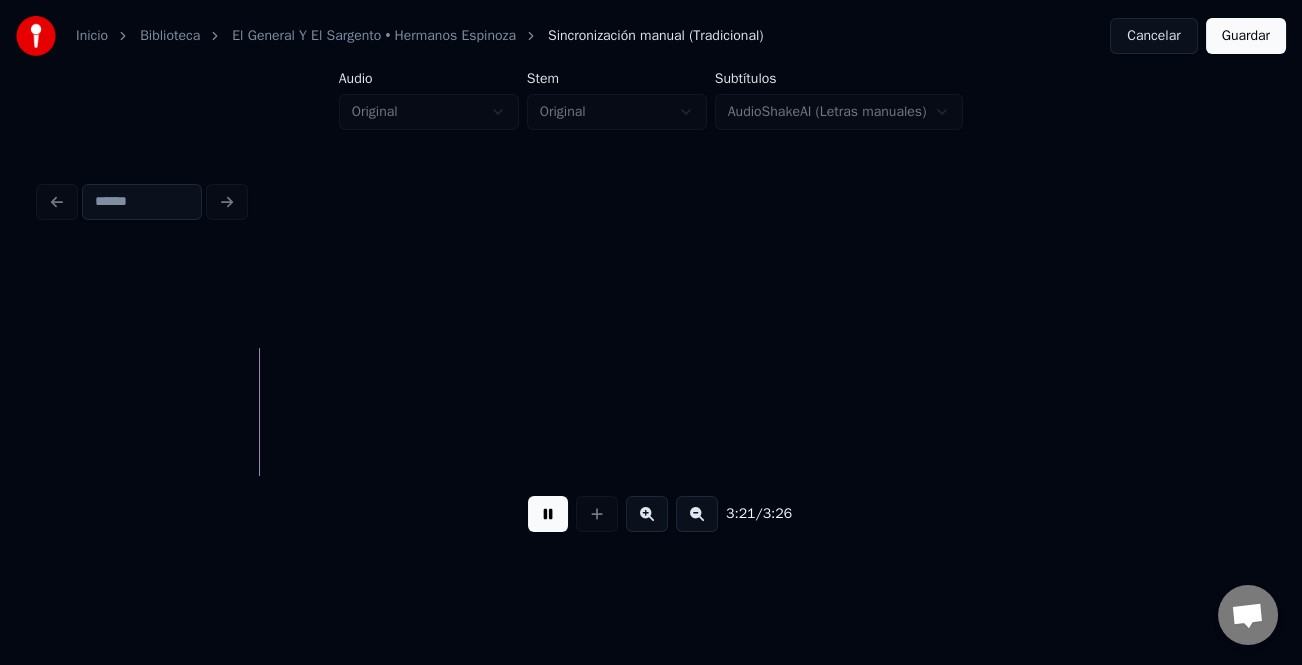 click on "Guardar" at bounding box center [1246, 36] 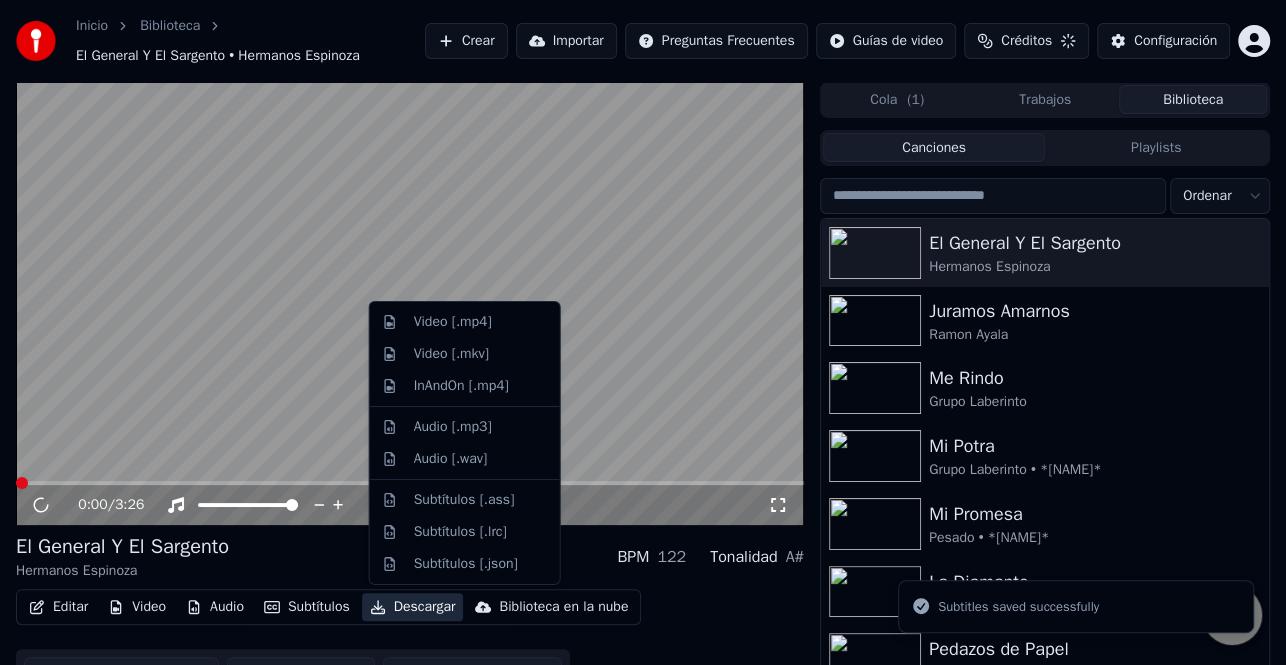 click on "Descargar" at bounding box center (413, 607) 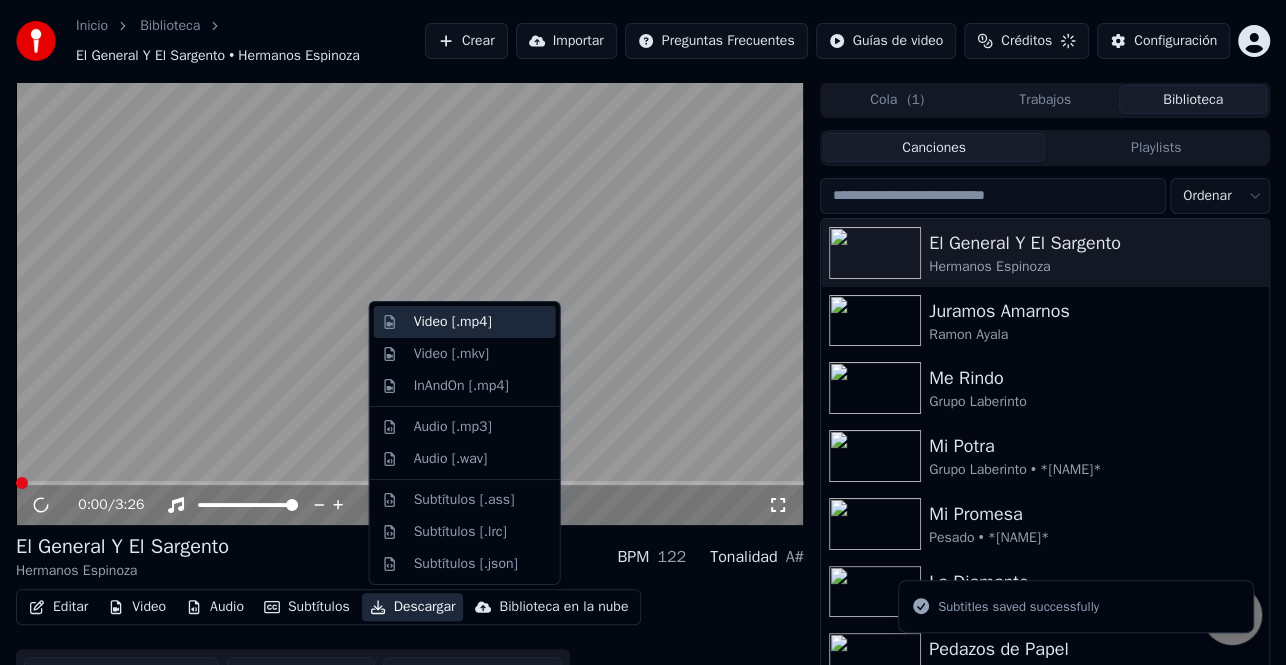 click on "Video [.mp4]" at bounding box center [453, 322] 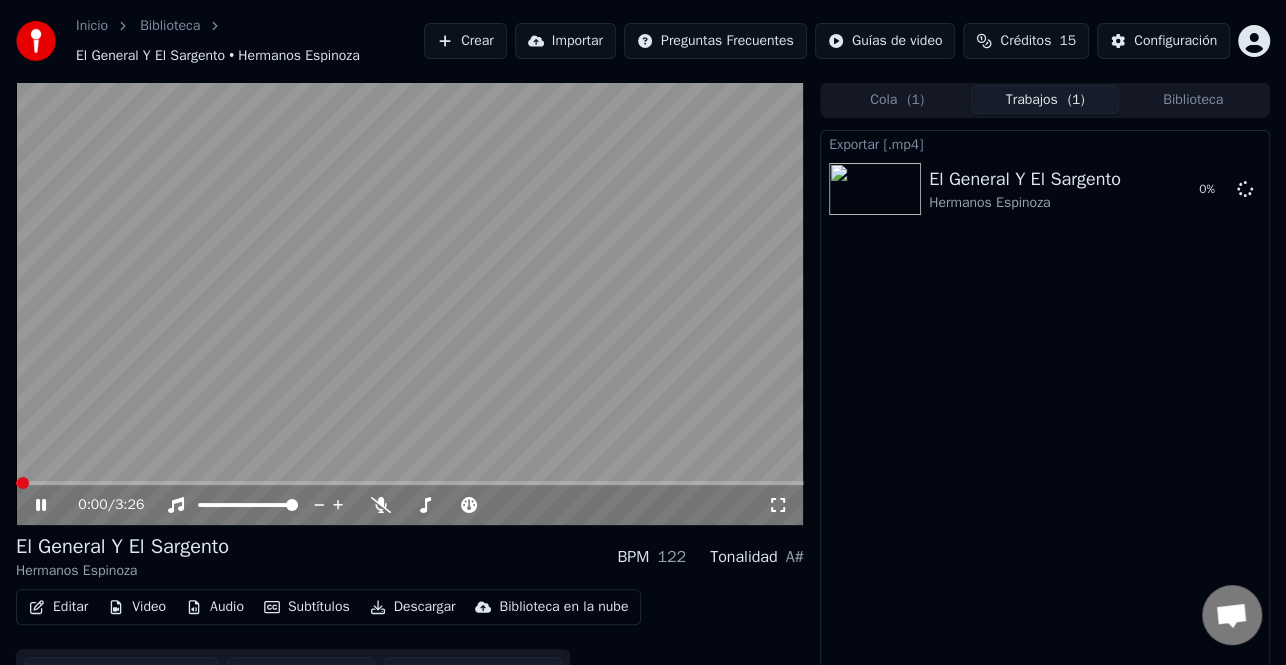 click on "0:00  /  3:26" at bounding box center (410, 505) 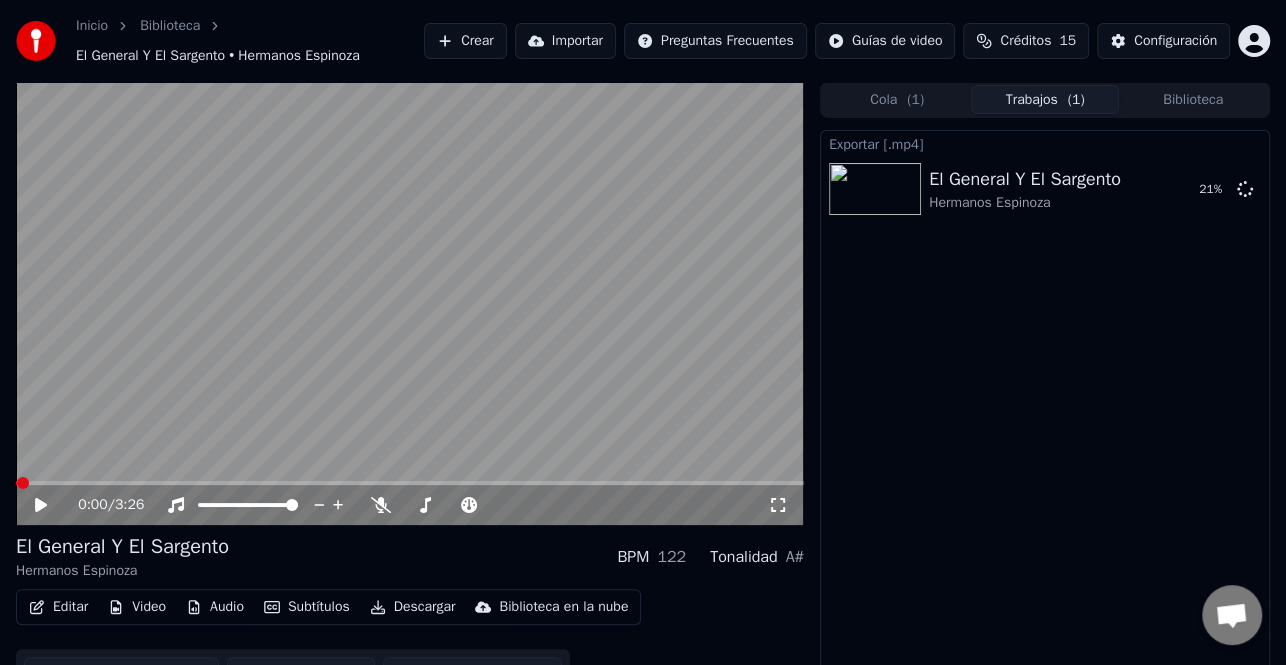 click on "Exportar [.mp4] El General Y El Sargento Hermanos Espinoza 21 %" at bounding box center (1045, 412) 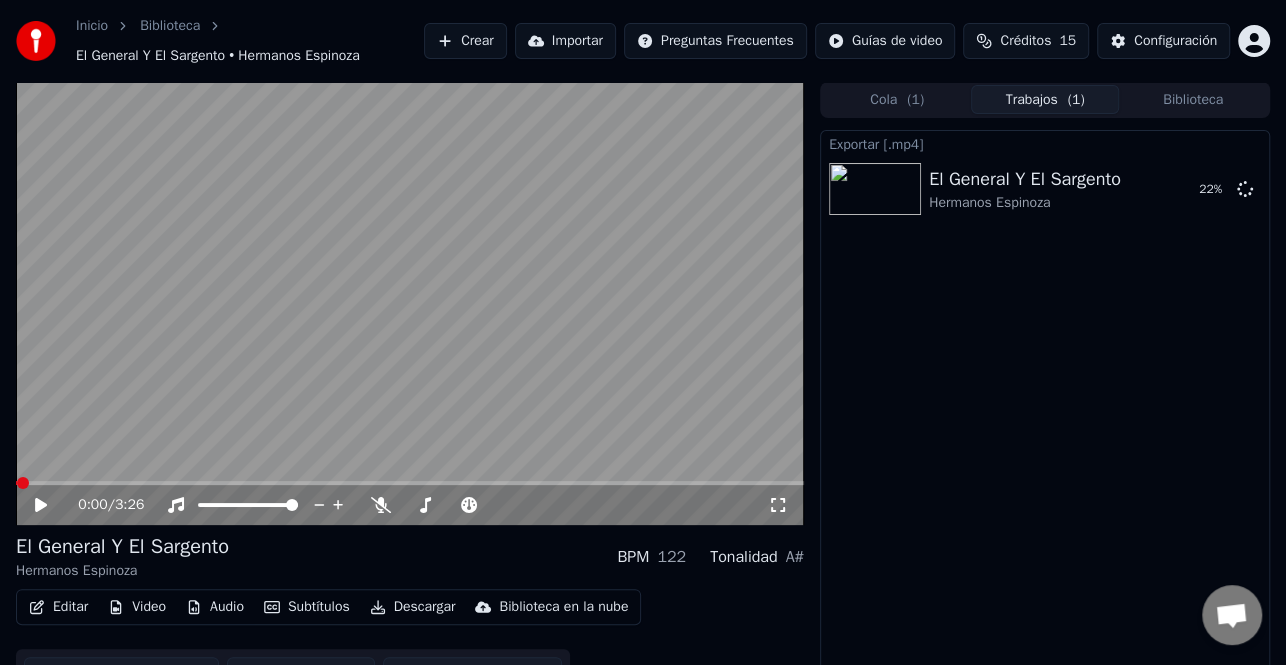 click on "Crear" at bounding box center [465, 41] 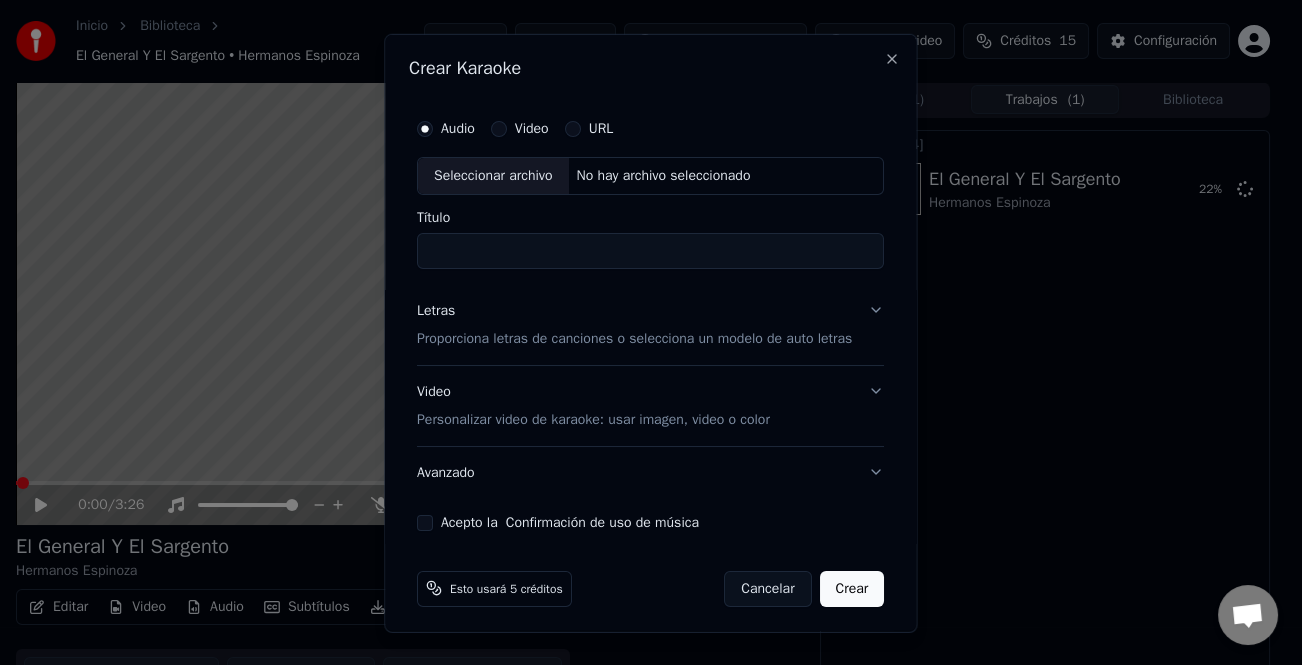 click on "Audio" at bounding box center (458, 128) 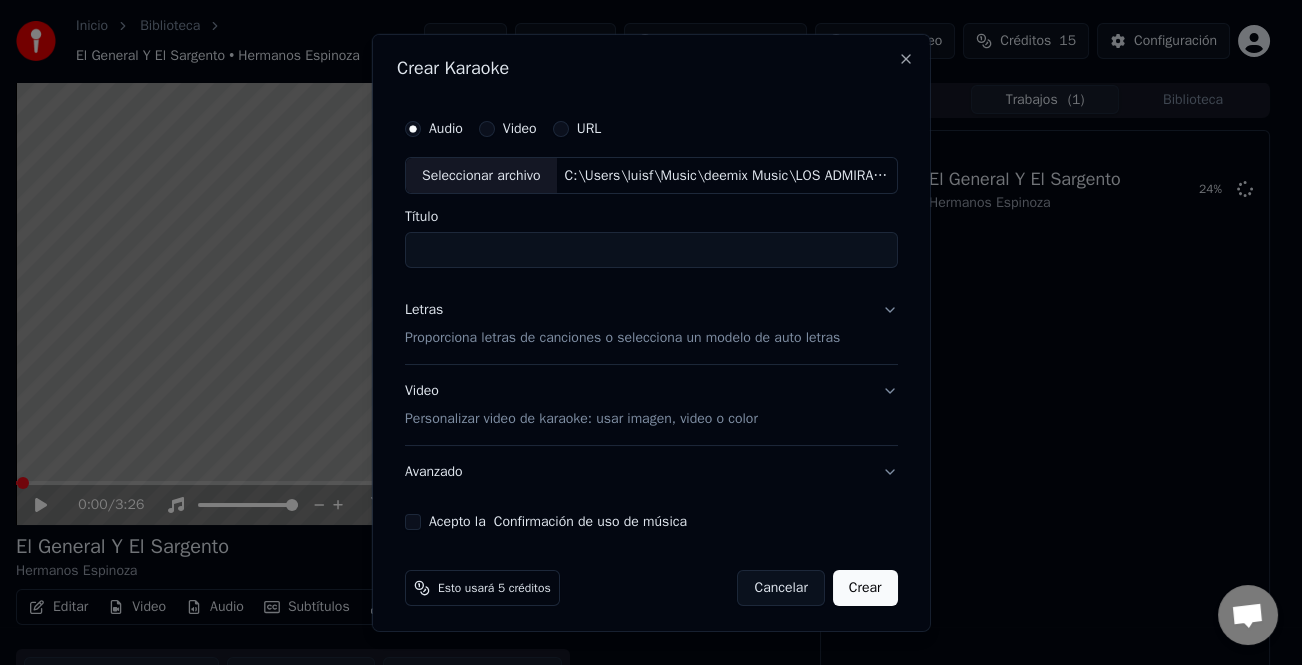 type on "**********" 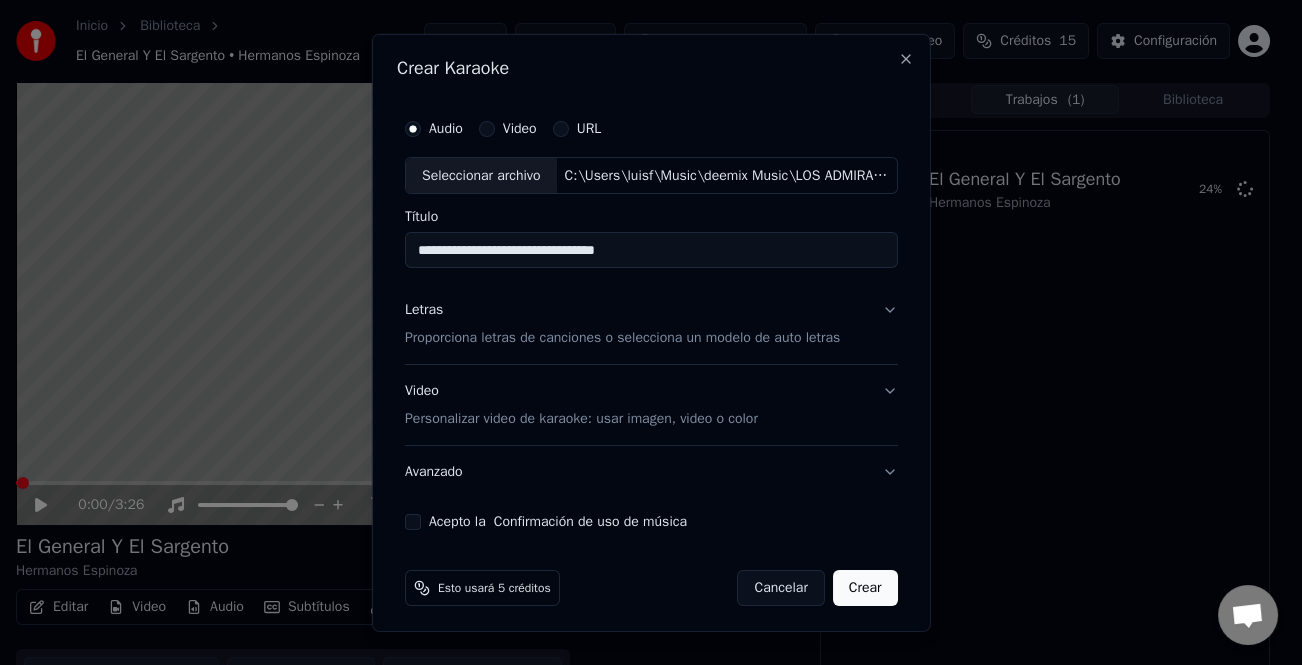 click on "Letras" at bounding box center (424, 310) 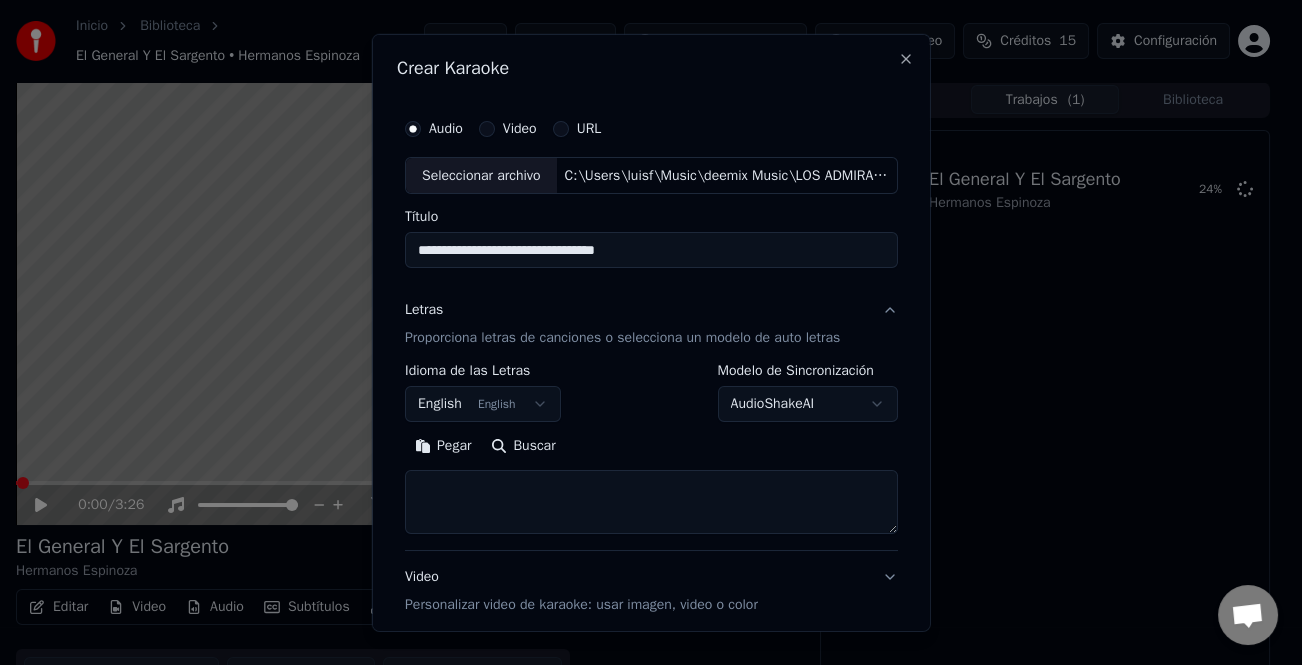 click on "Pegar" at bounding box center [443, 446] 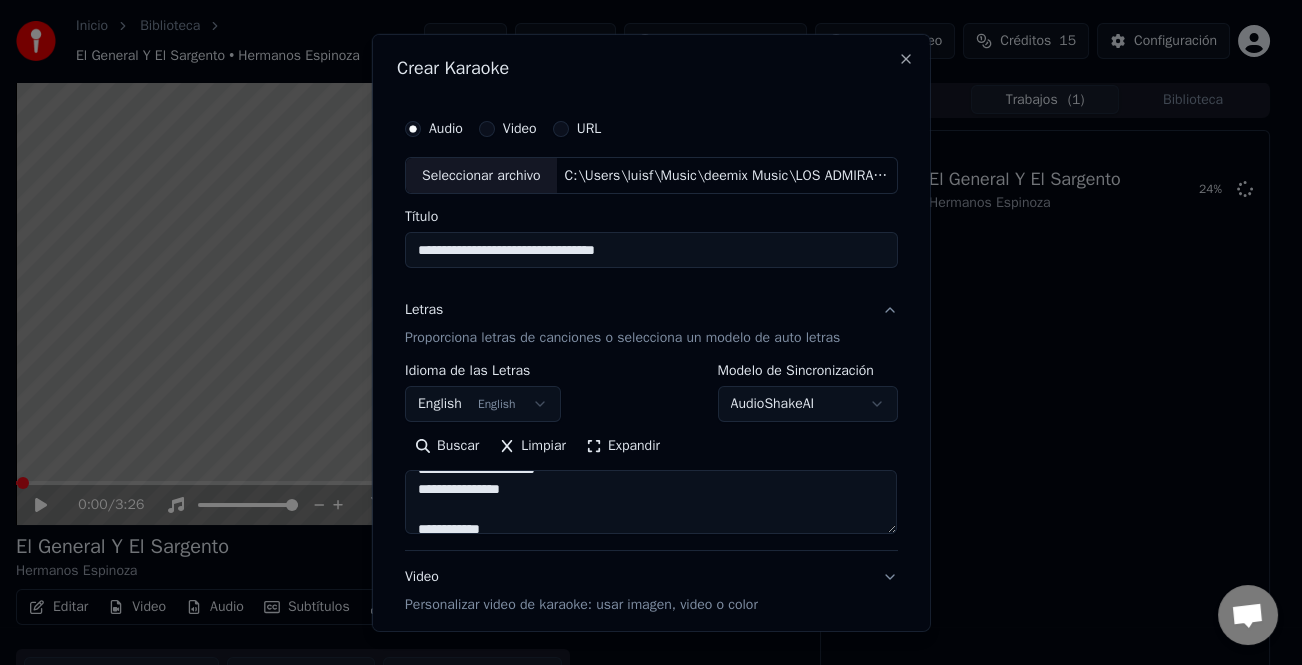 scroll, scrollTop: 1100, scrollLeft: 0, axis: vertical 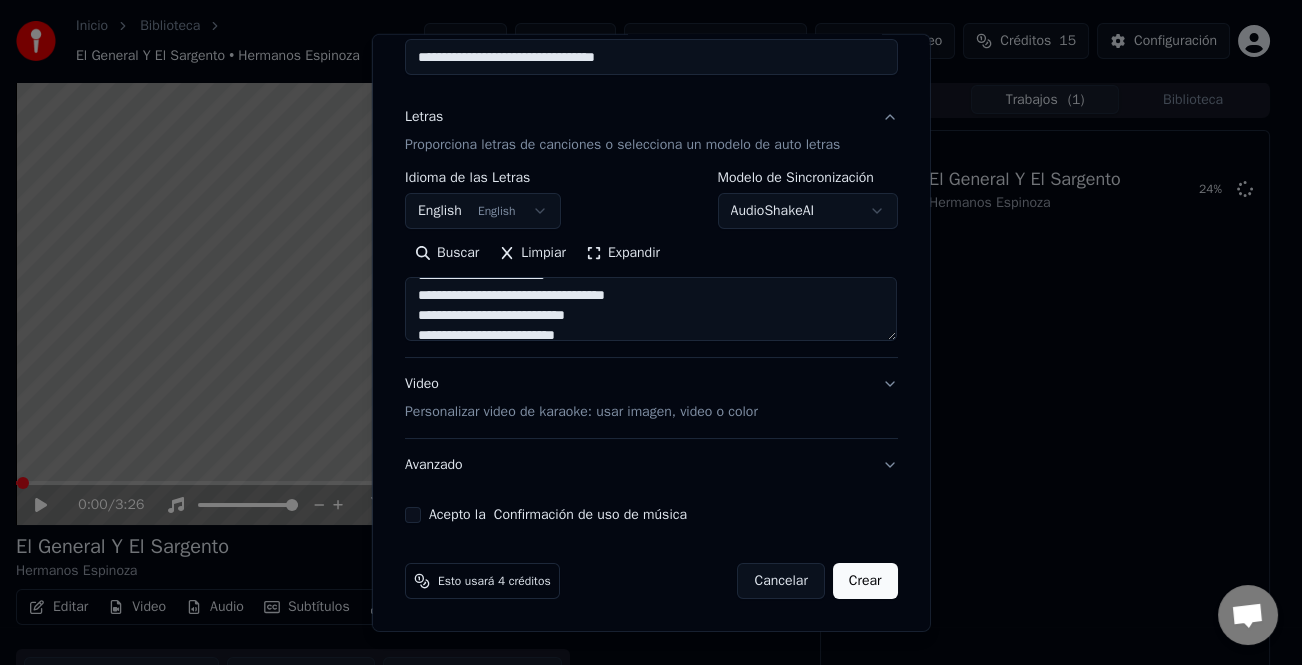 click on "Acepto la   Confirmación de uso de música" at bounding box center [413, 515] 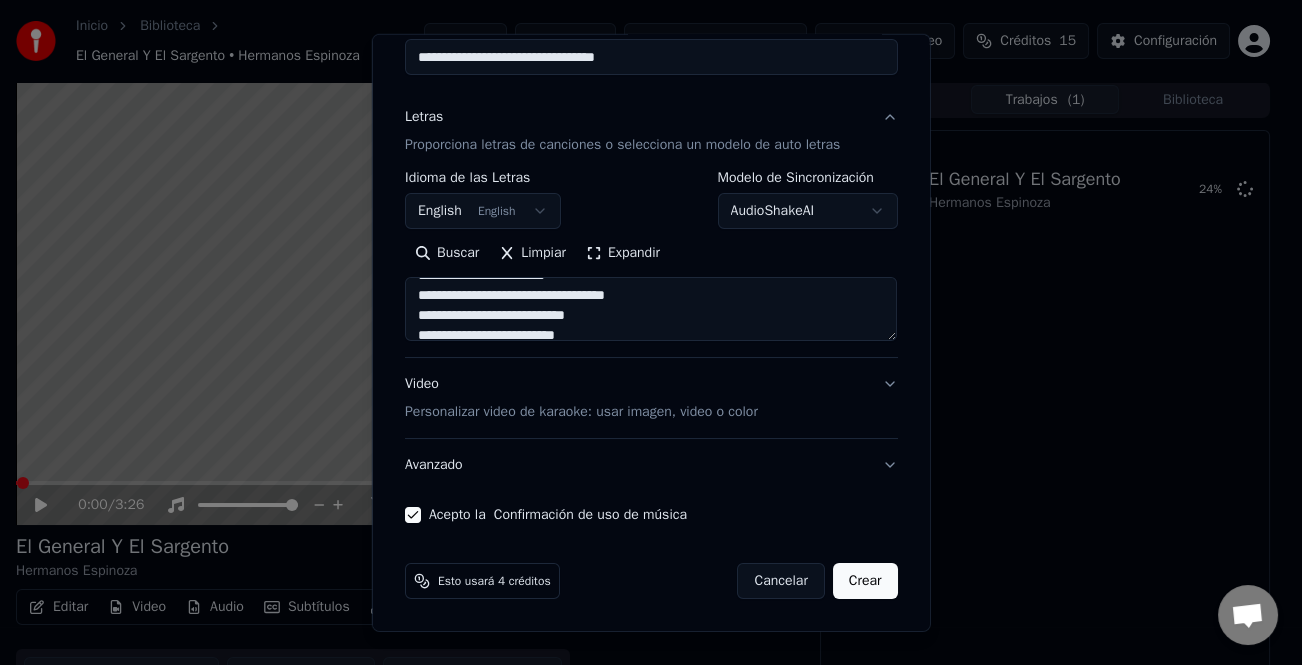 click on "Crear" at bounding box center [865, 581] 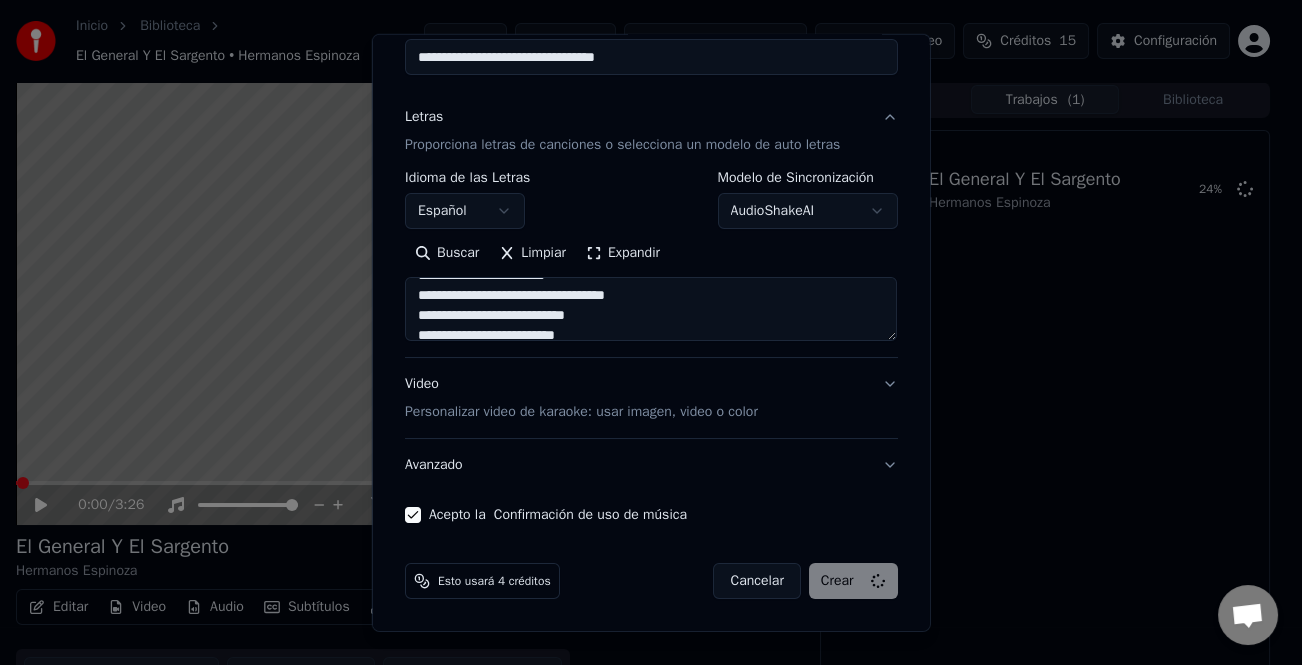 type on "**********" 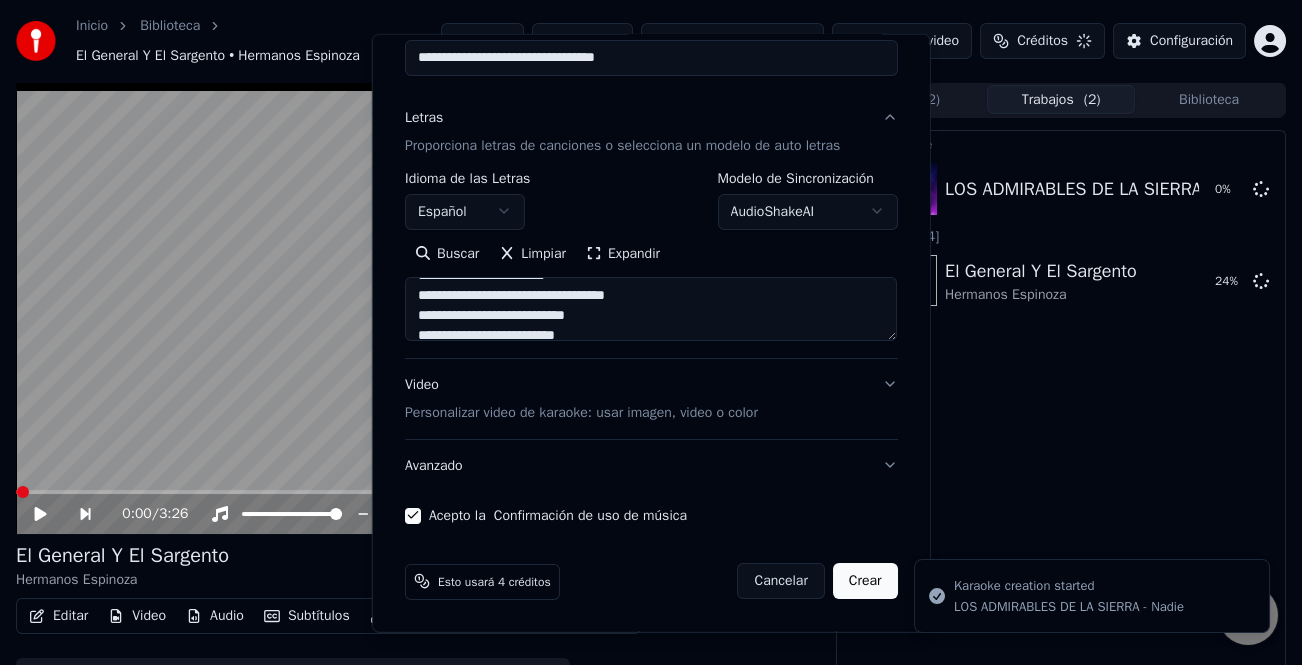 select 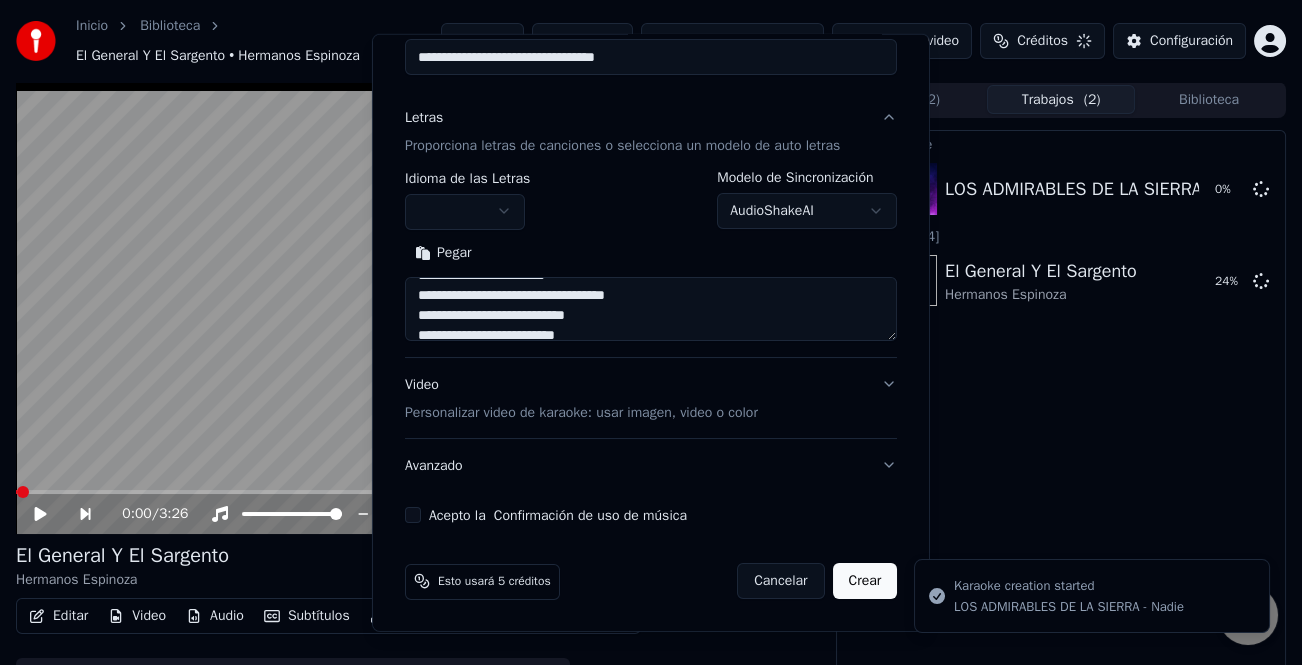 type 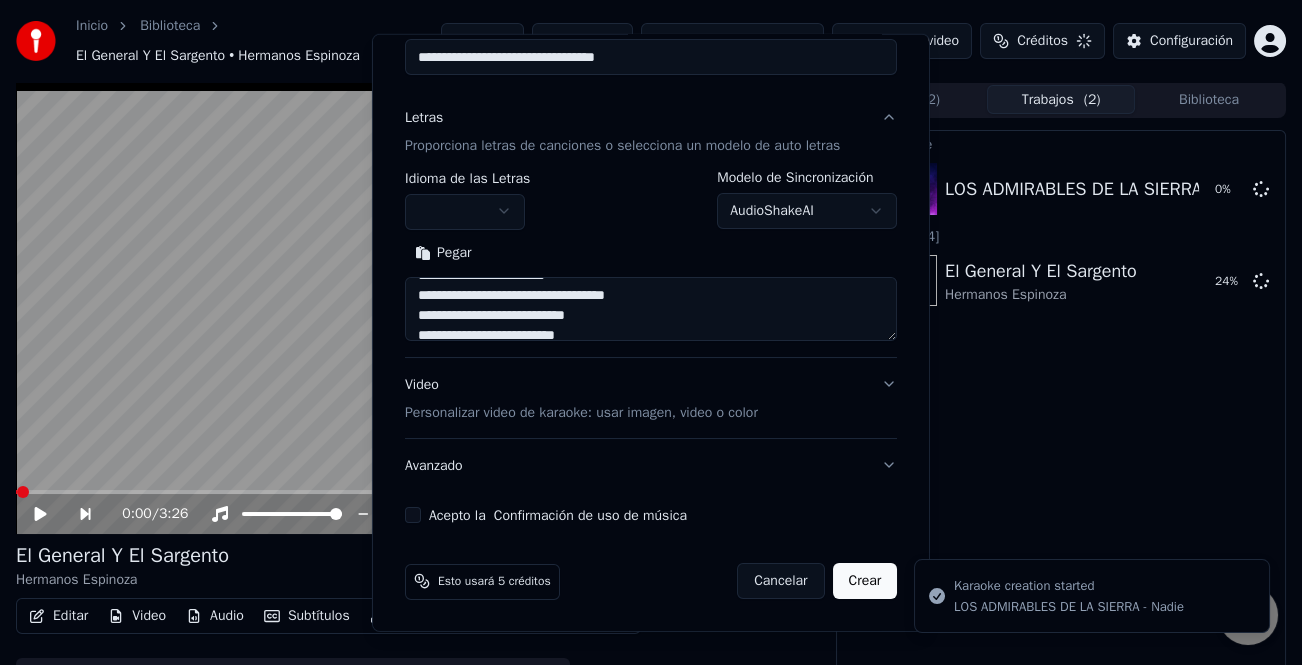 type 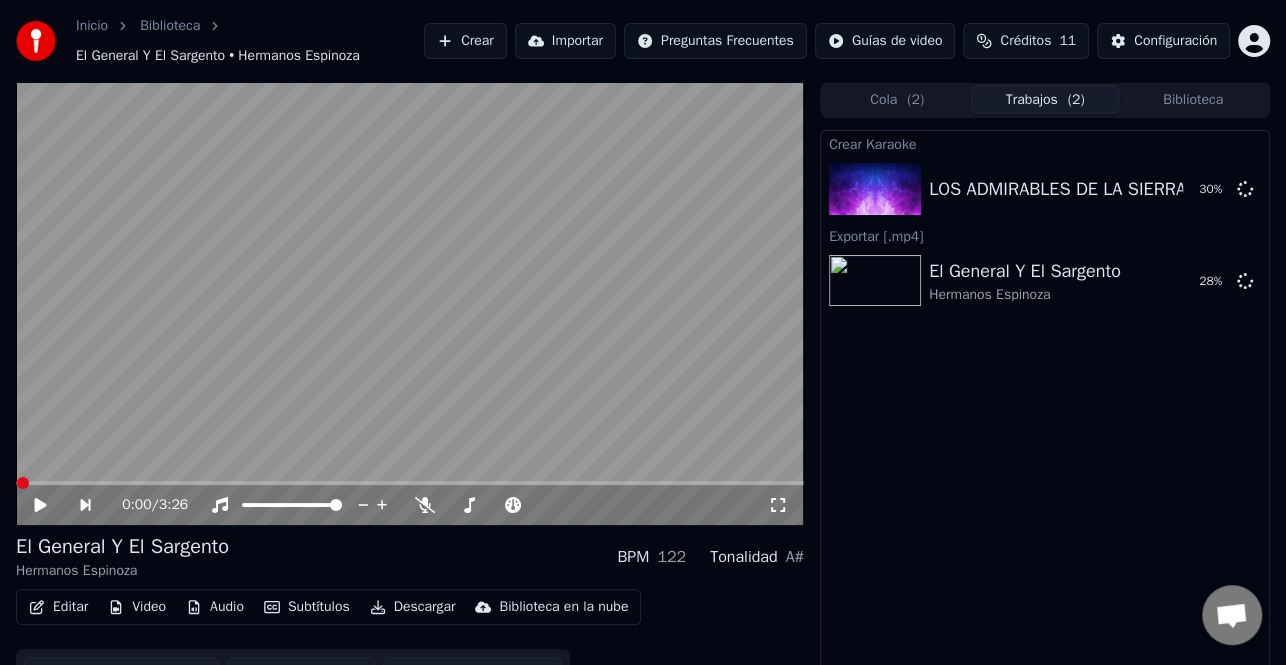 click on "0:00  /  3:26 El General Y El Sargento Hermanos Espinoza BPM 122 Tonalidad A# Editar Video Audio Subtítulos Descargar Biblioteca en la nube Sincronización manual Descargar video Abrir Pantalla Doble Cola ( 2 ) Trabajos ( 2 ) Biblioteca Crear Karaoke LOS ADMIRABLES DE LA SIERRA - Nadie 30 % Exportar [.mp4] El General Y El Sargento Hermanos Espinoza 28 %" at bounding box center (643, 391) 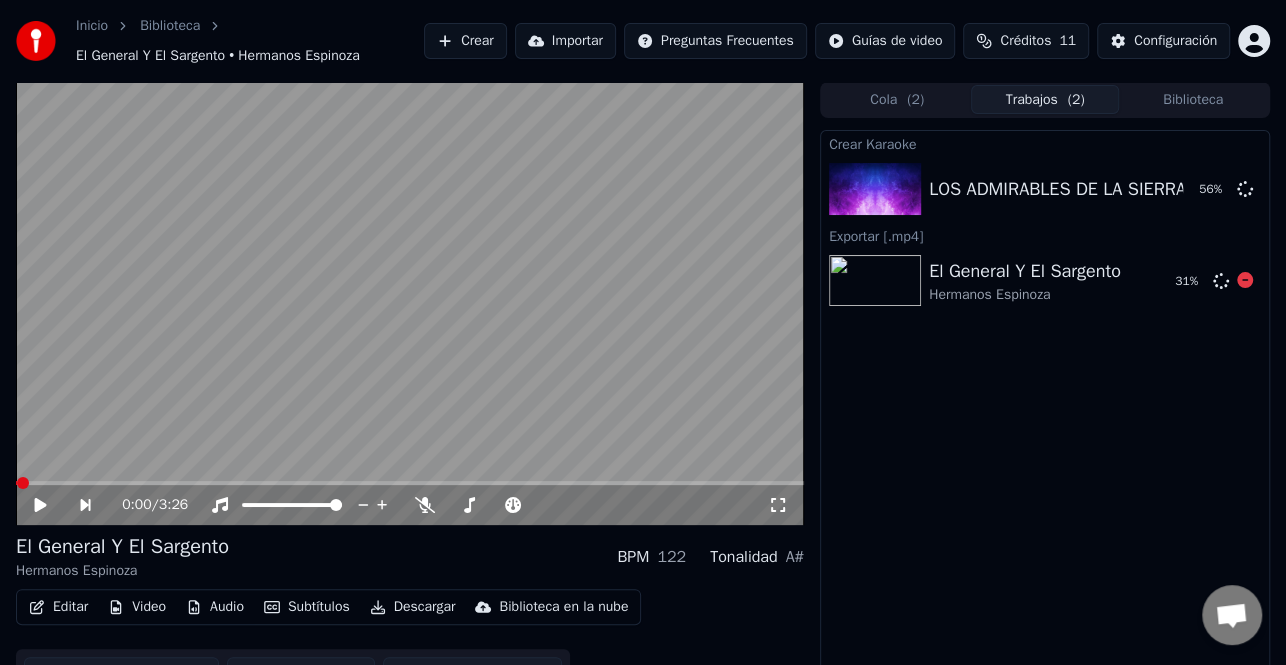 click on "Crear Karaoke LOS ADMIRABLES DE LA SIERRA - Nadie 56 % Exportar [.mp4] El General Y El Sargento Hermanos Espinoza 31 %" at bounding box center (1045, 412) 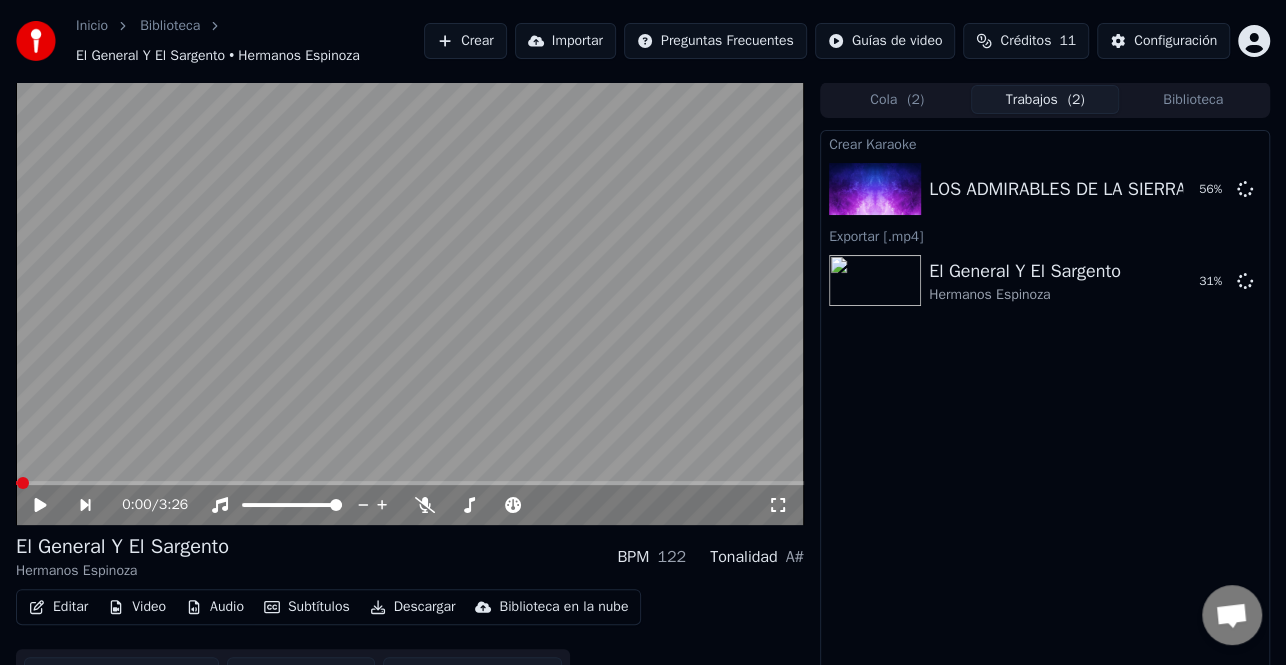 click on "Crear" at bounding box center [465, 41] 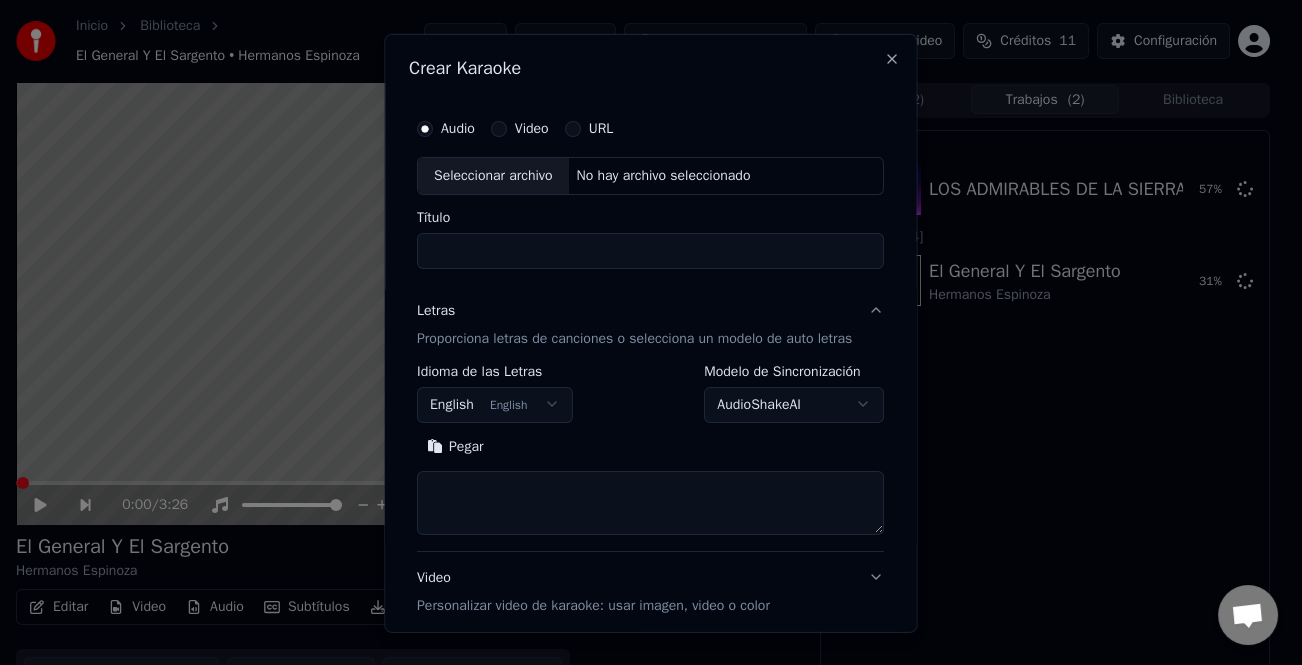click on "Seleccionar archivo" at bounding box center (493, 175) 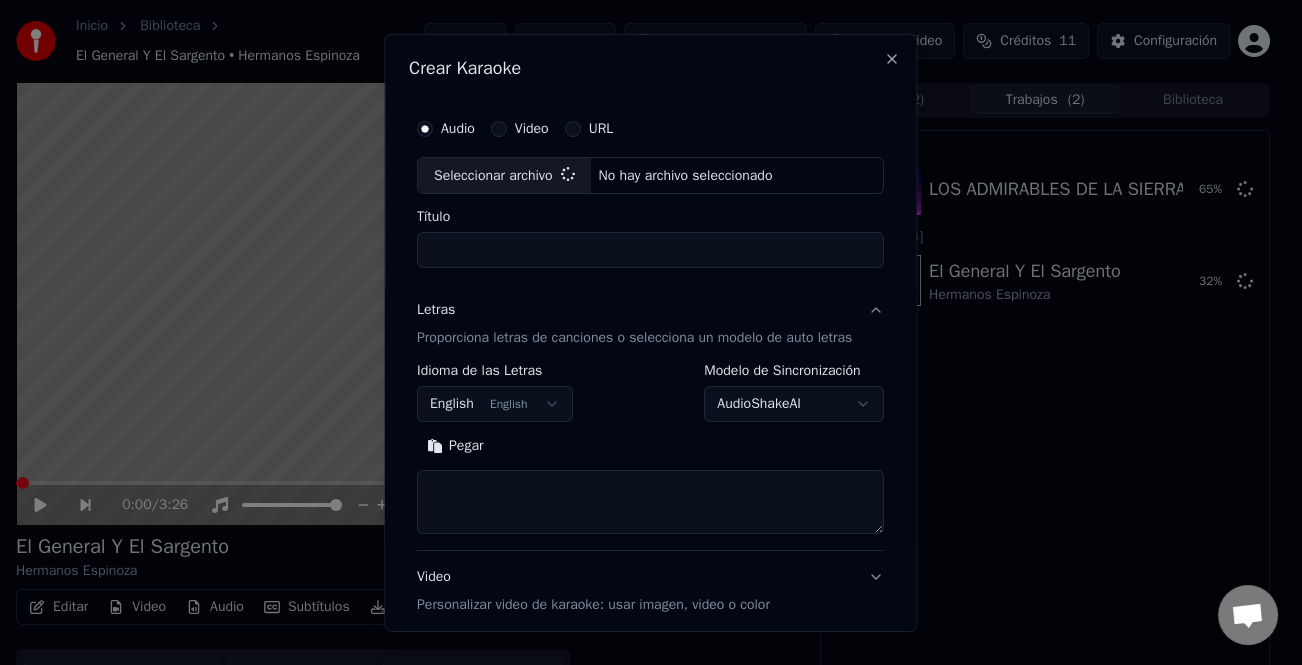 click on "Pegar" at bounding box center (455, 446) 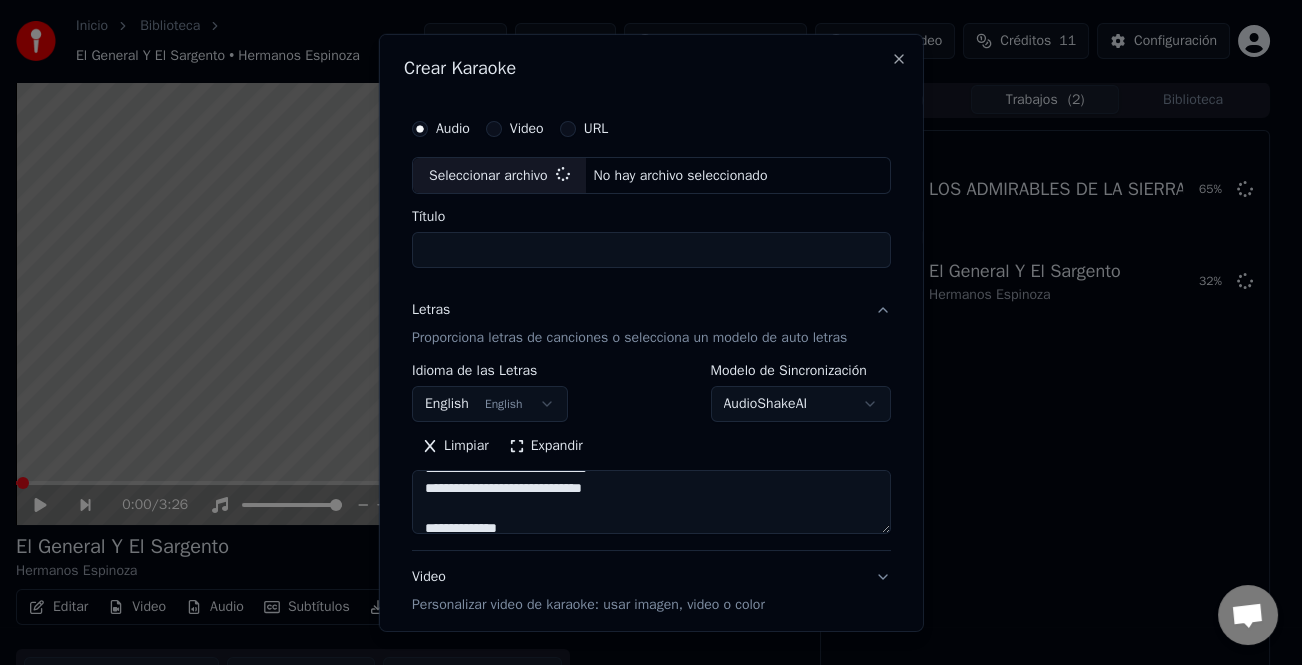 type on "**********" 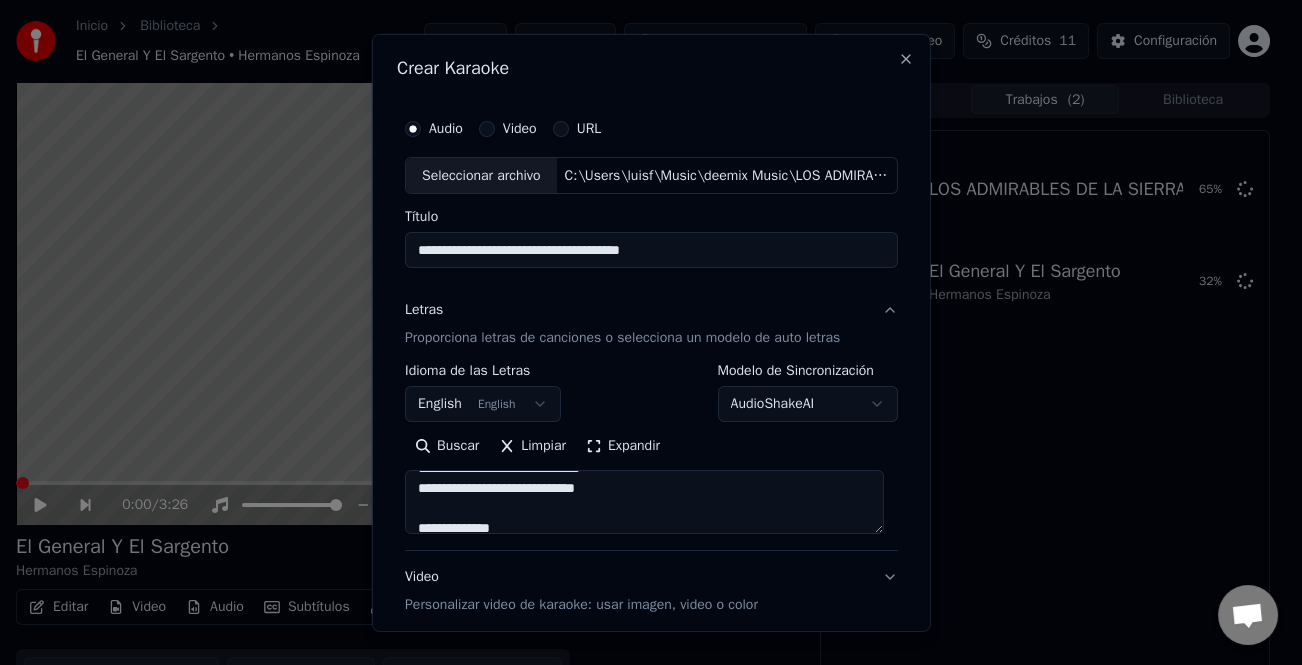 type on "**********" 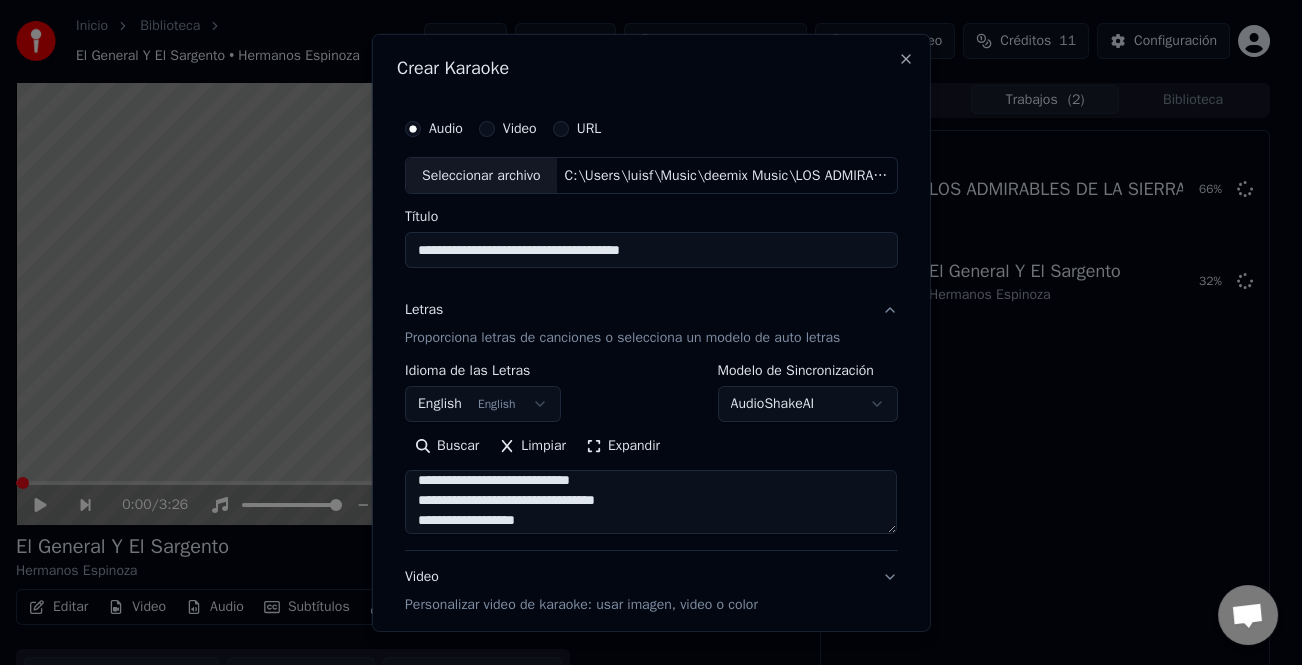 scroll, scrollTop: 1053, scrollLeft: 0, axis: vertical 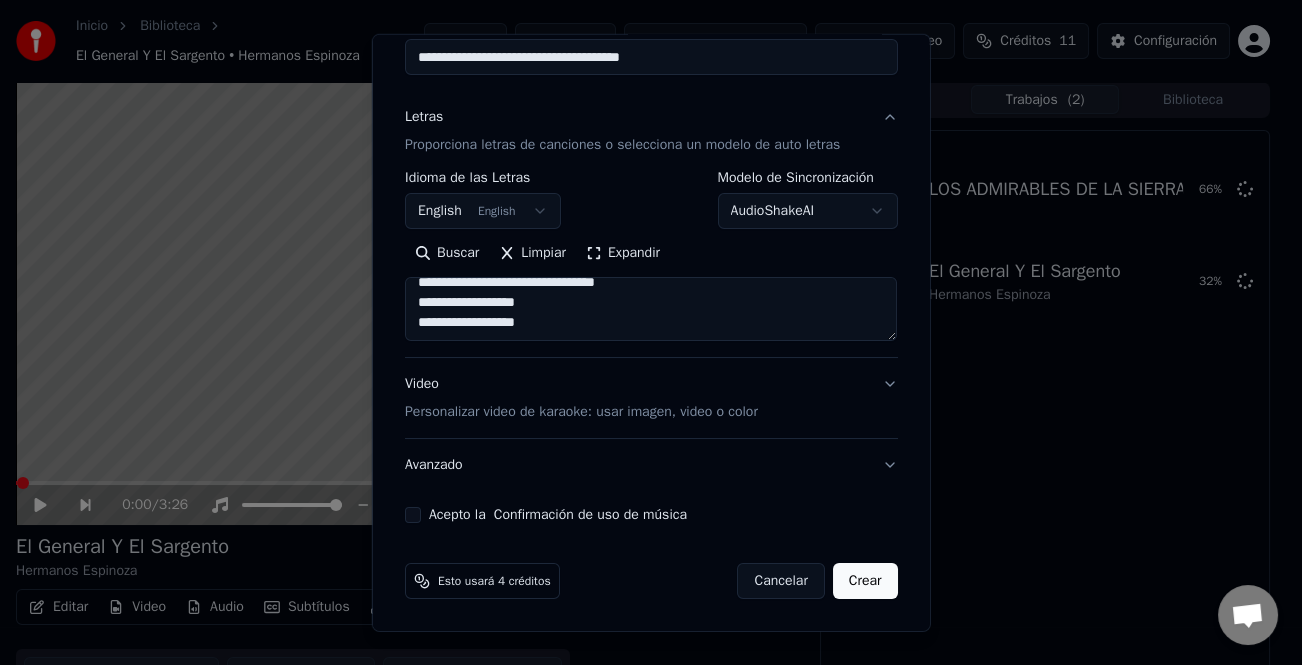 type on "**********" 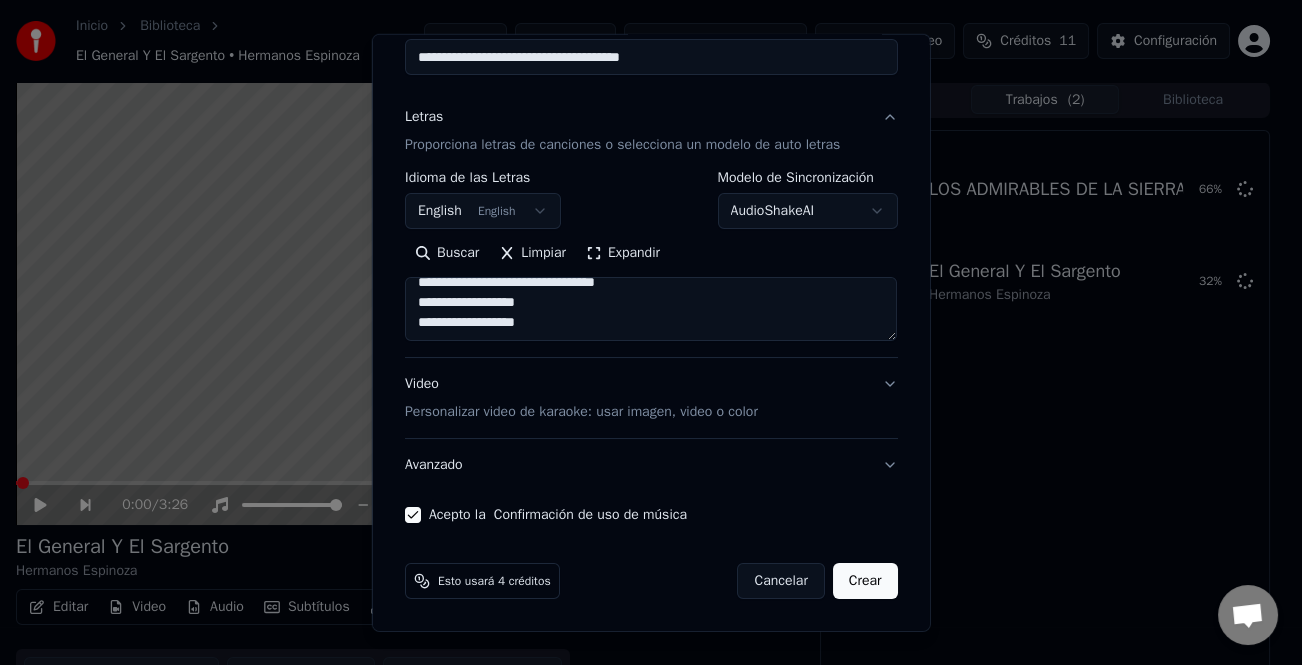 click on "Crear" at bounding box center (865, 581) 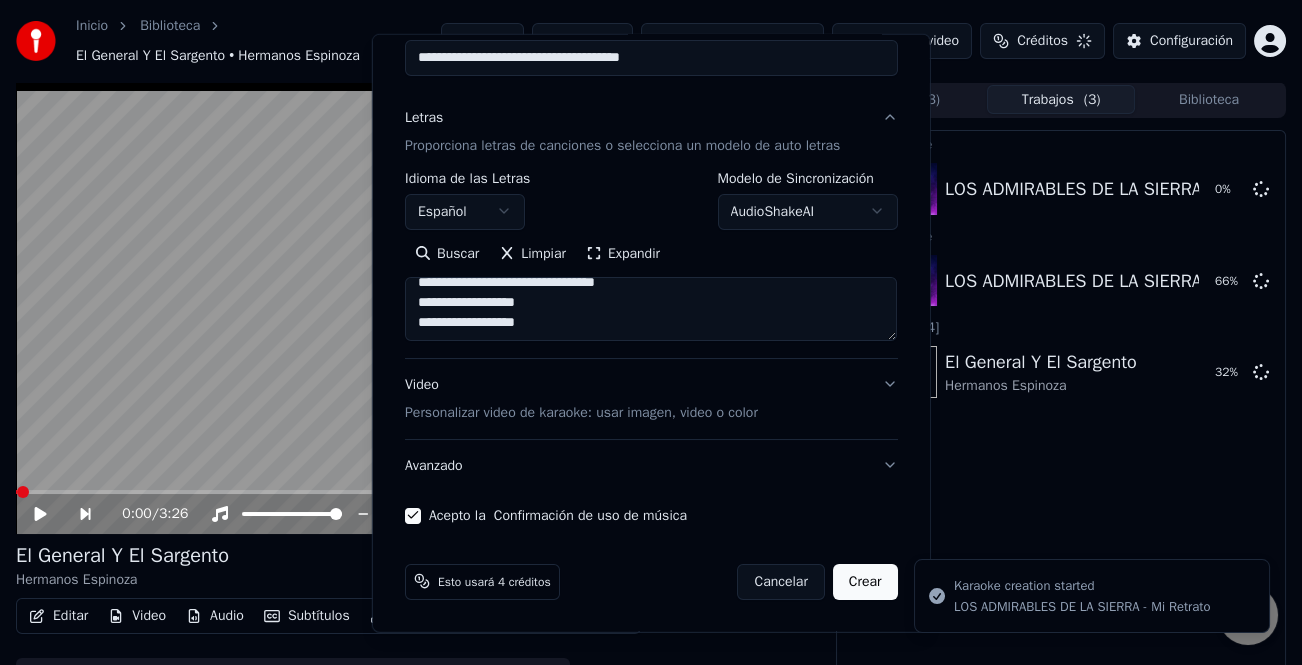type on "**********" 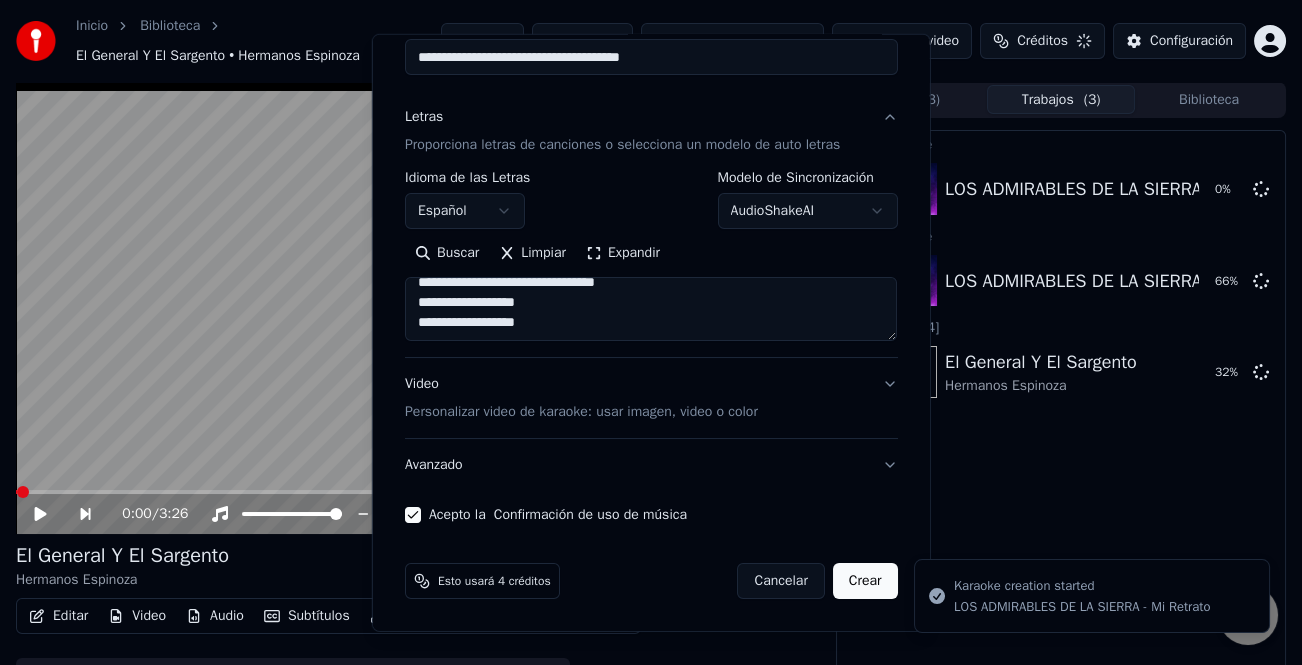 type 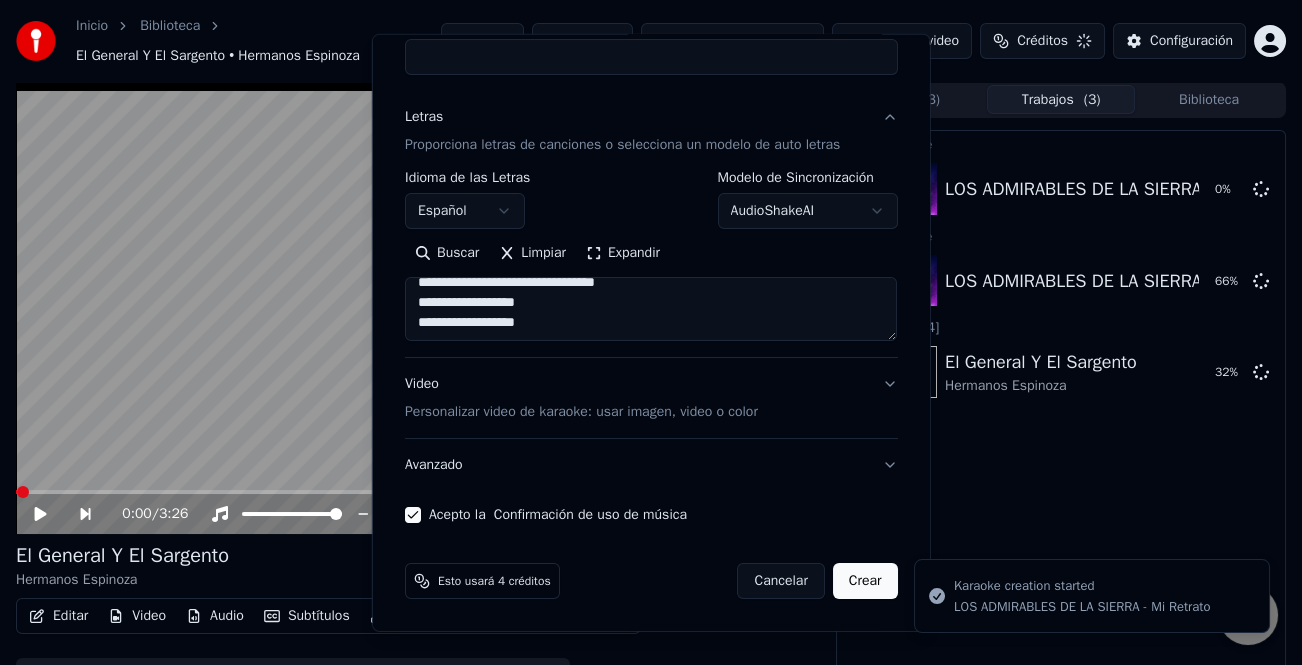 type 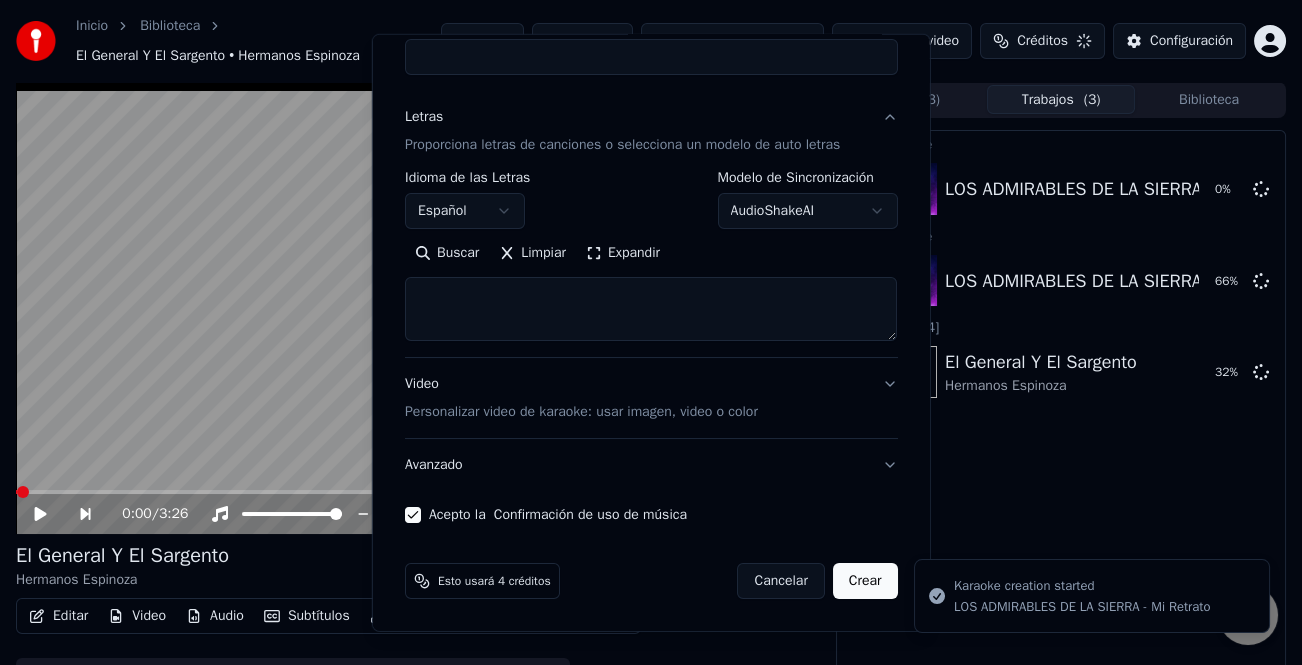 select 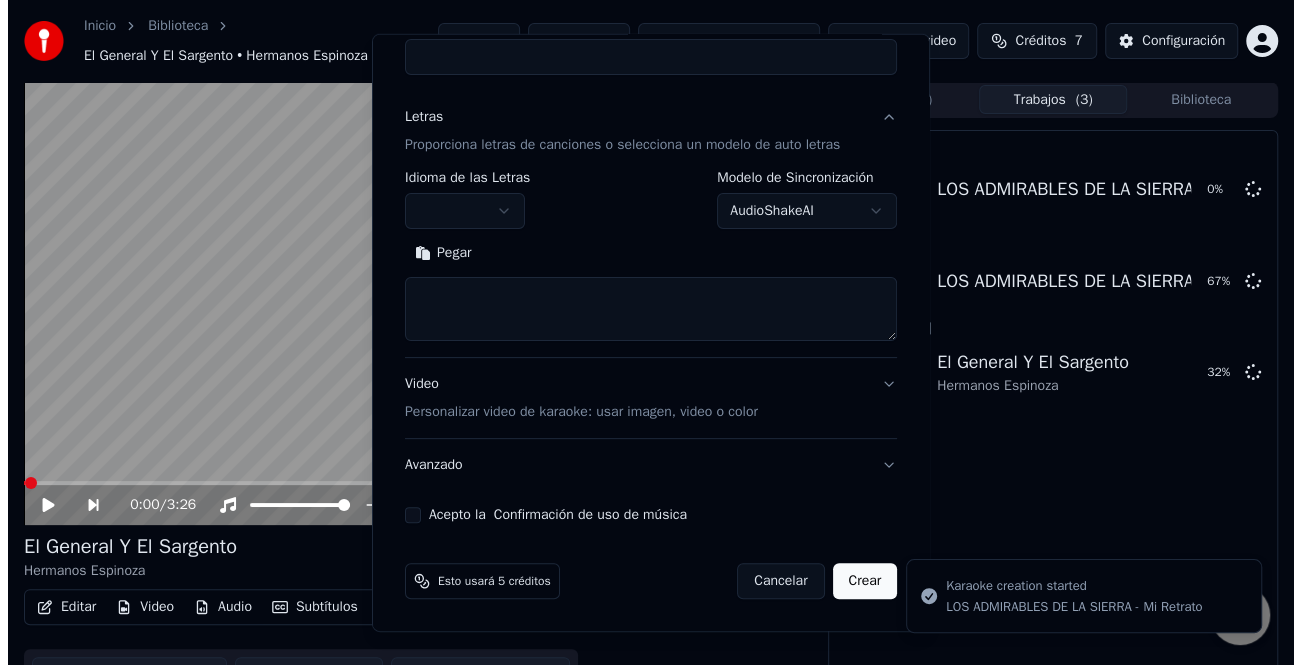scroll, scrollTop: 0, scrollLeft: 0, axis: both 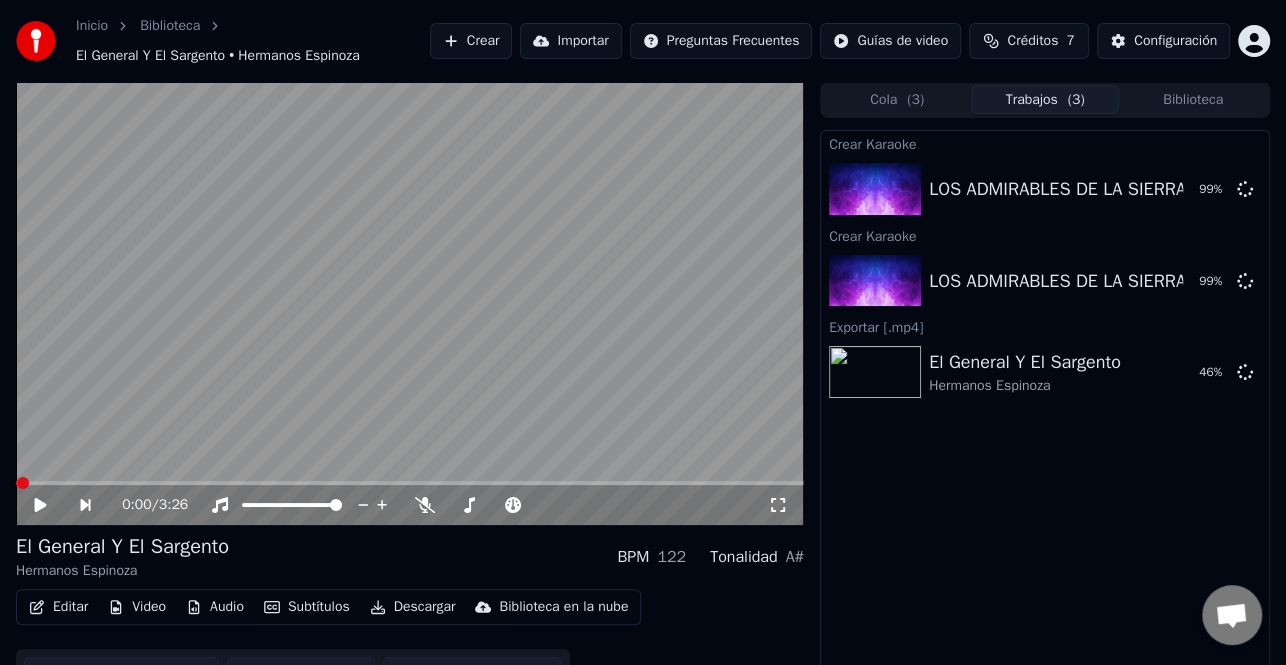 drag, startPoint x: 1060, startPoint y: 505, endPoint x: 903, endPoint y: 345, distance: 224.16289 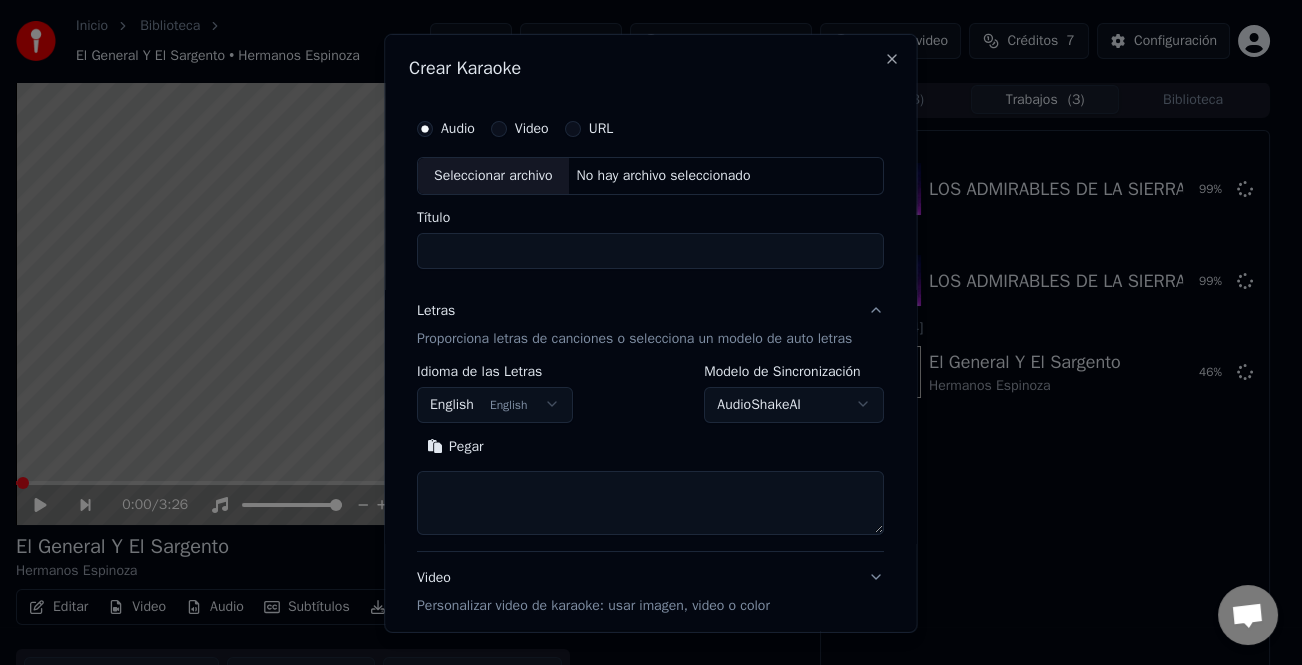 click on "Seleccionar archivo" at bounding box center (493, 175) 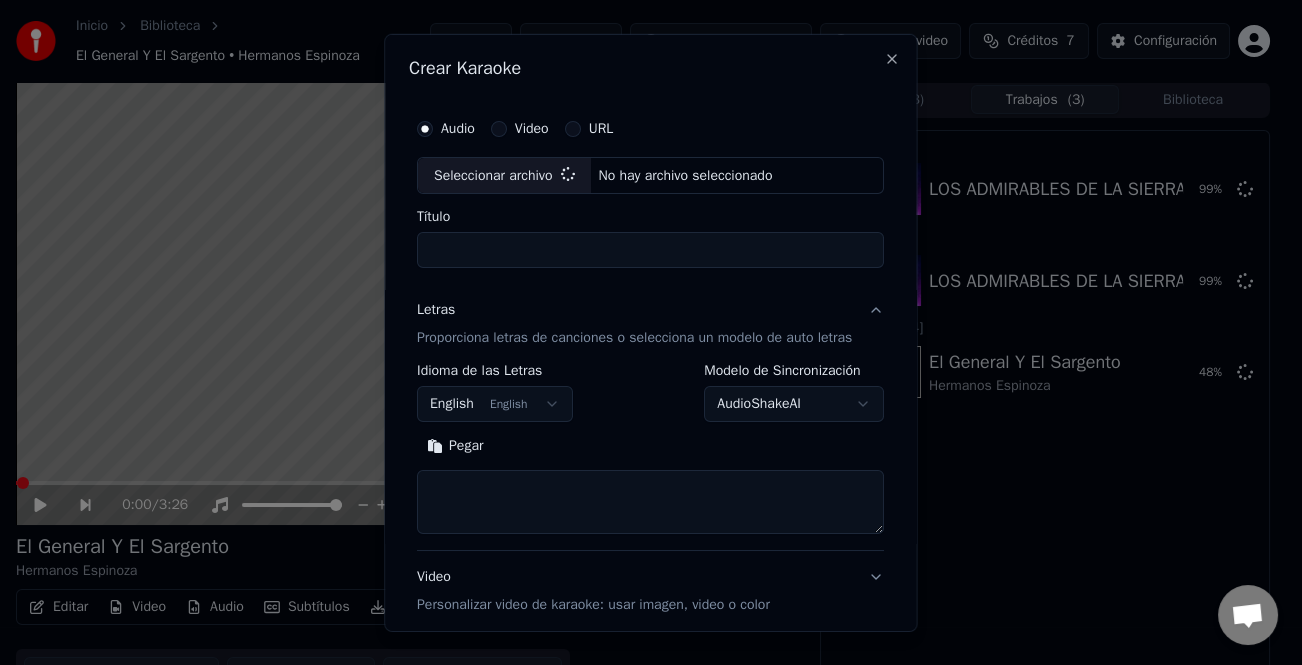type on "**********" 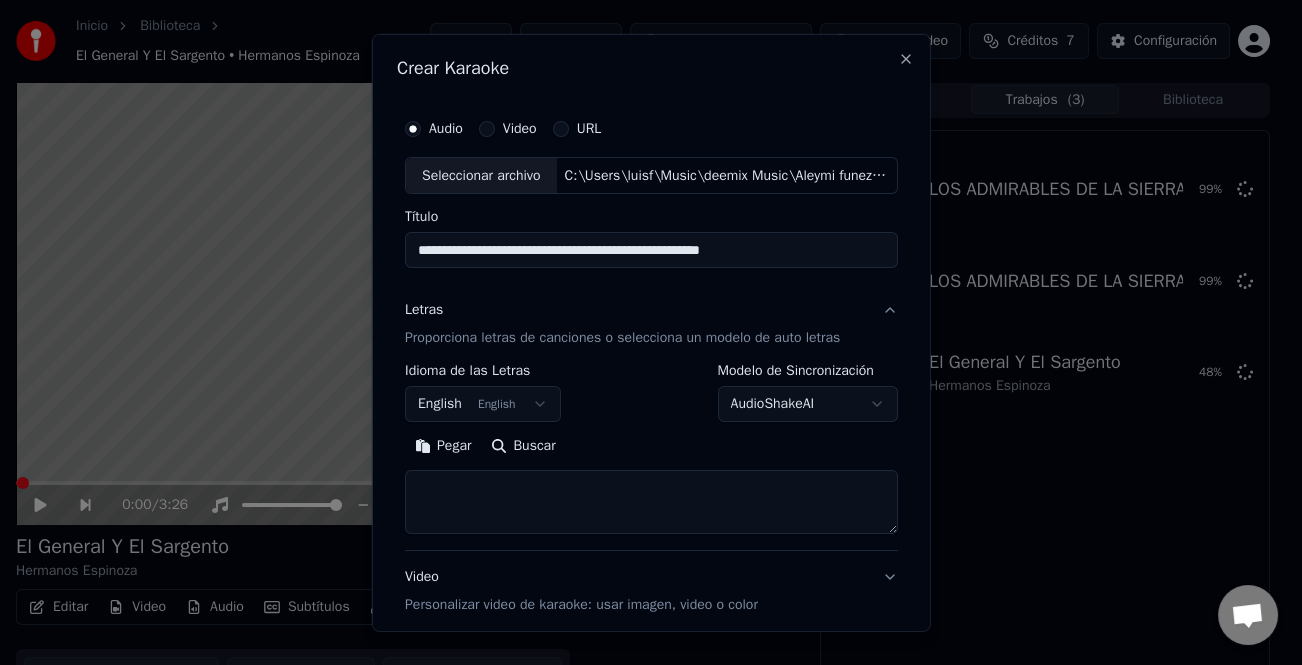 click on "Letras" at bounding box center [424, 310] 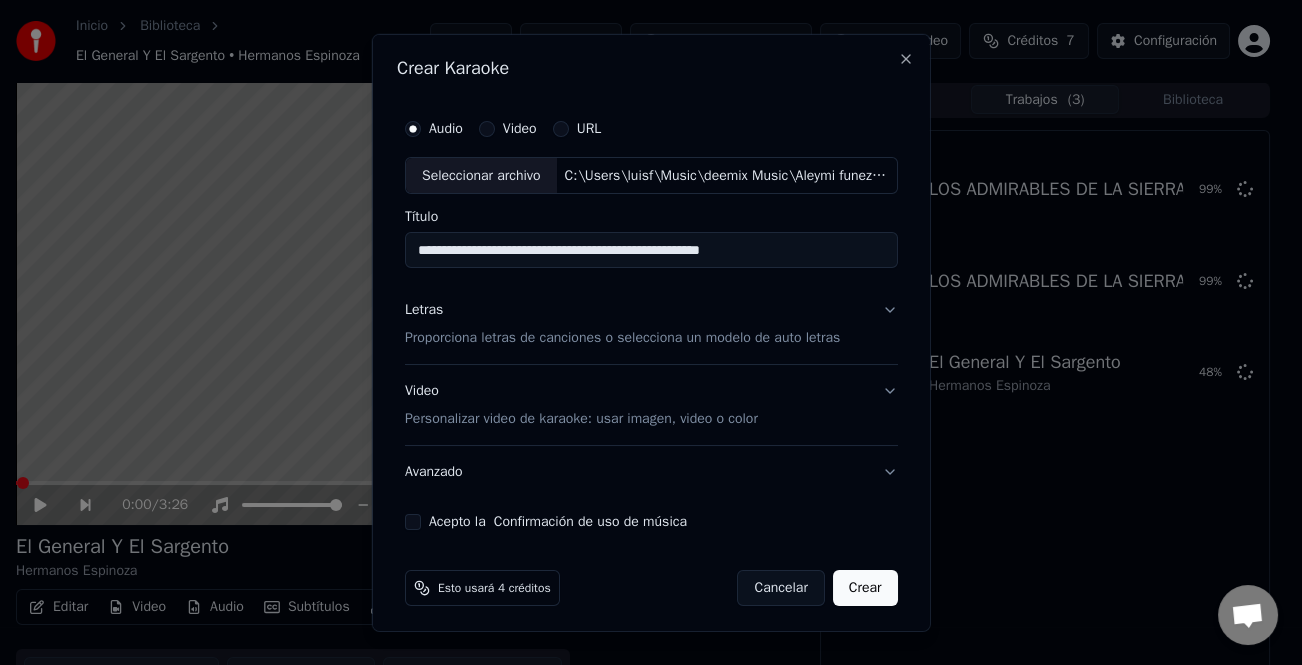 click on "Letras" at bounding box center [424, 310] 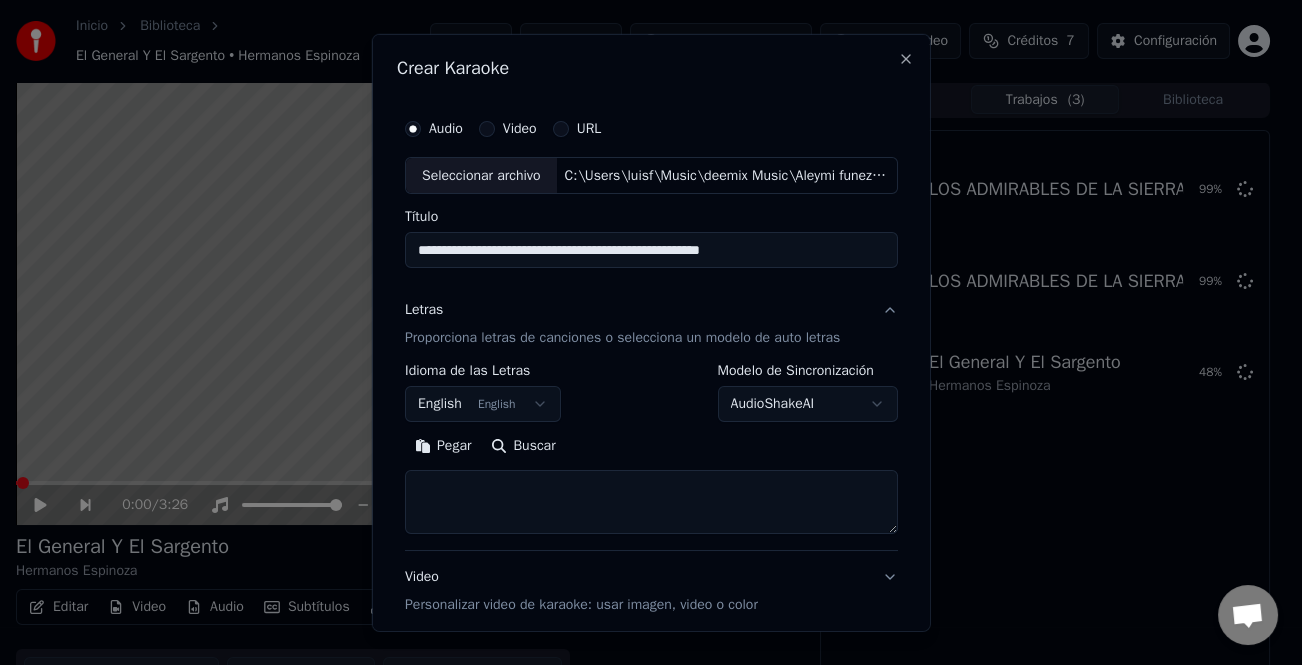 click on "Pegar" at bounding box center [443, 446] 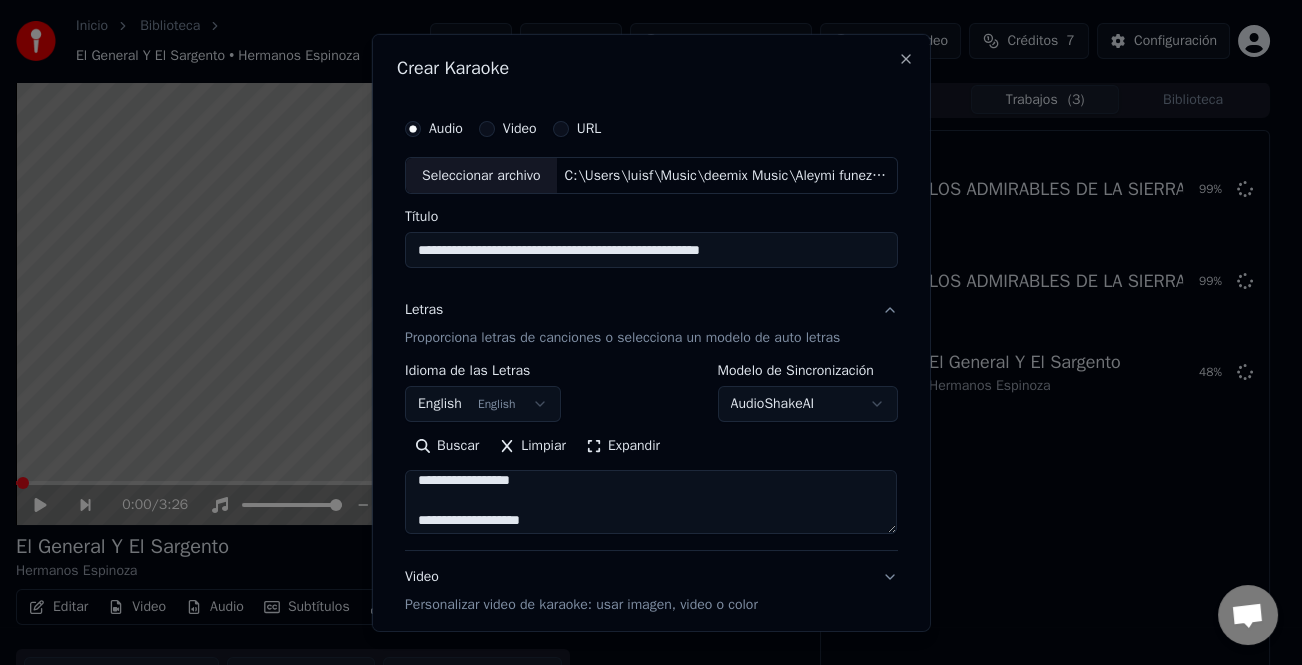 scroll, scrollTop: 300, scrollLeft: 0, axis: vertical 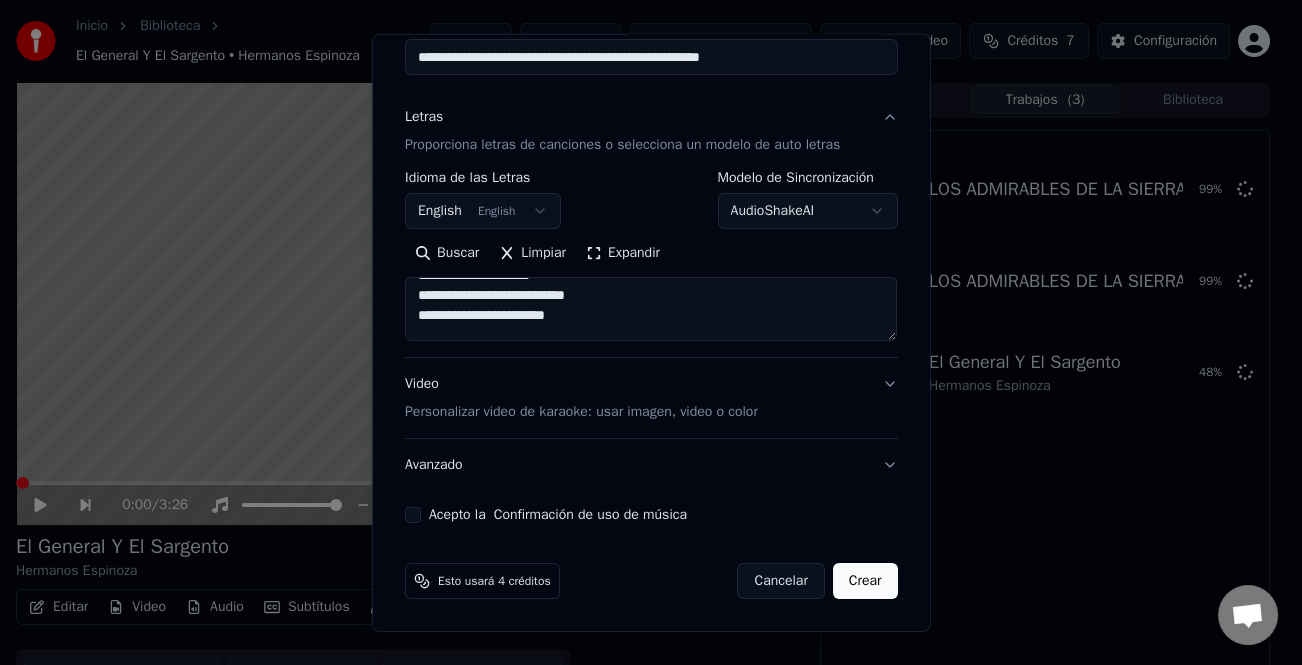 click on "Acepto la   Confirmación de uso de música" at bounding box center [413, 515] 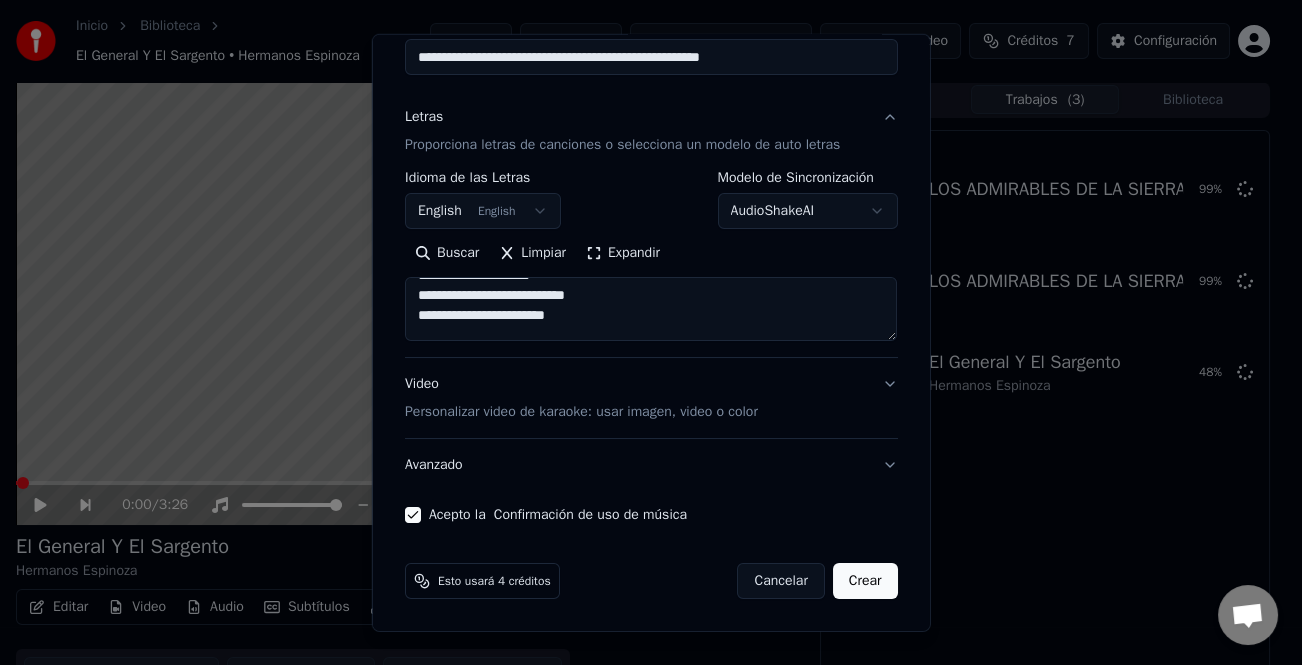 click on "Crear" at bounding box center [865, 581] 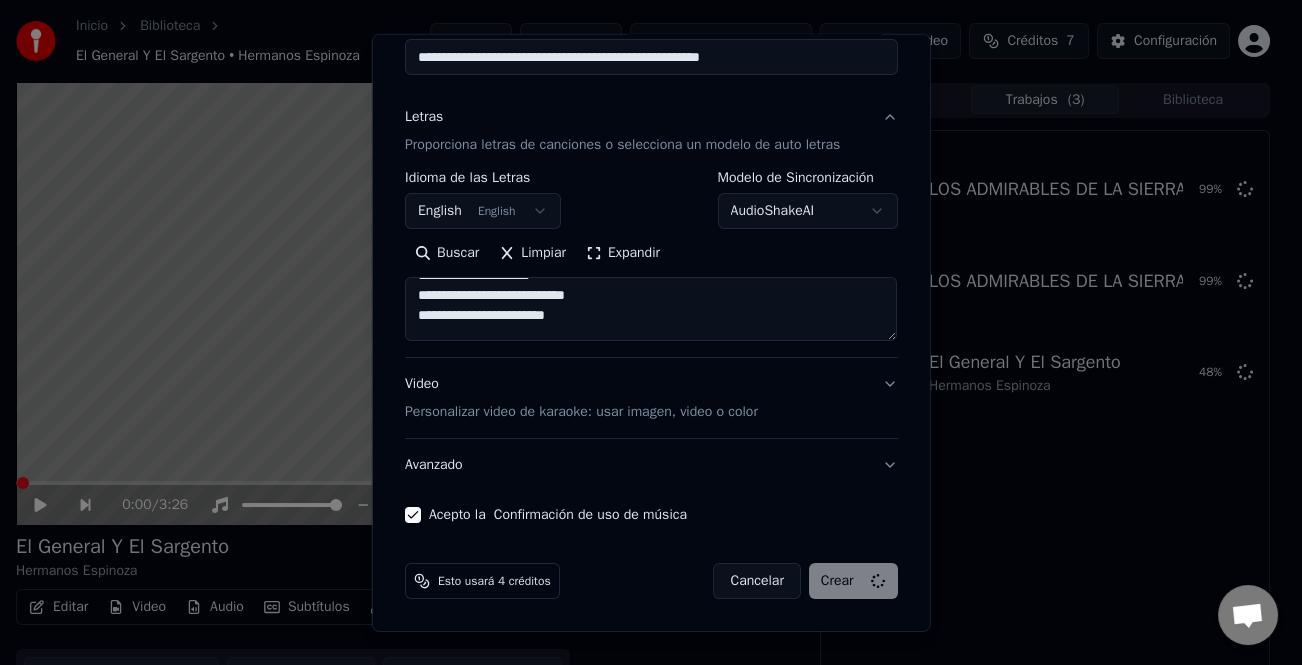 type on "**********" 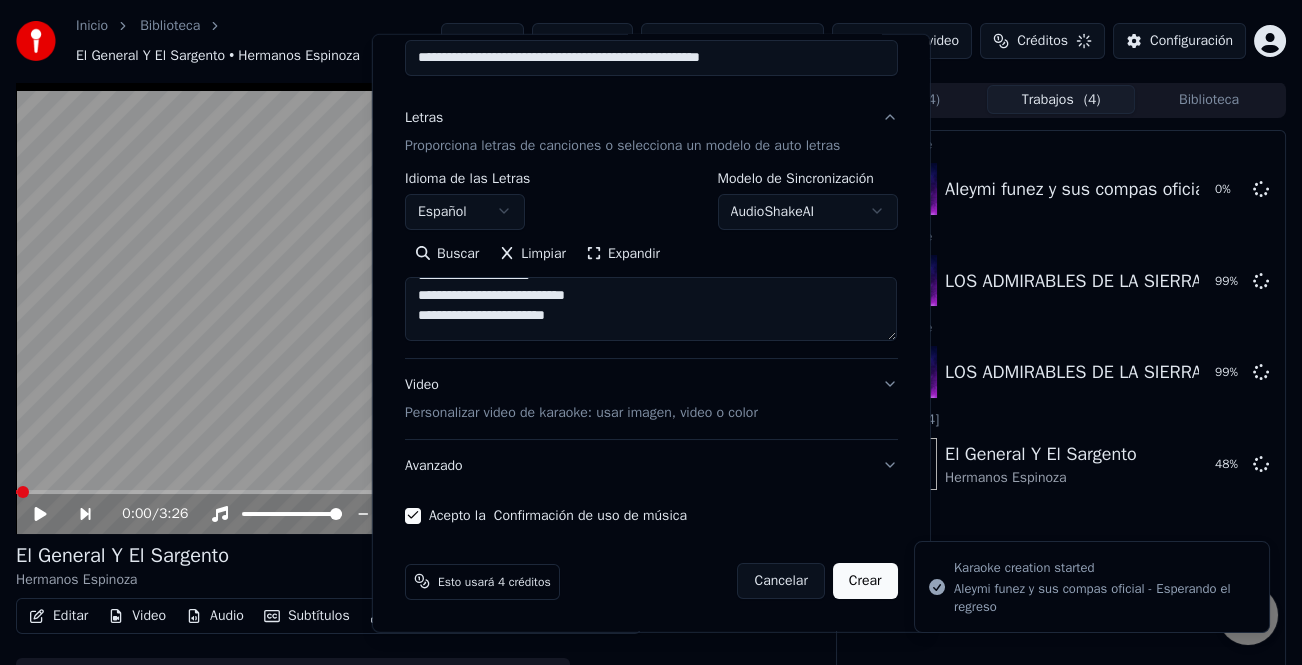 type on "**********" 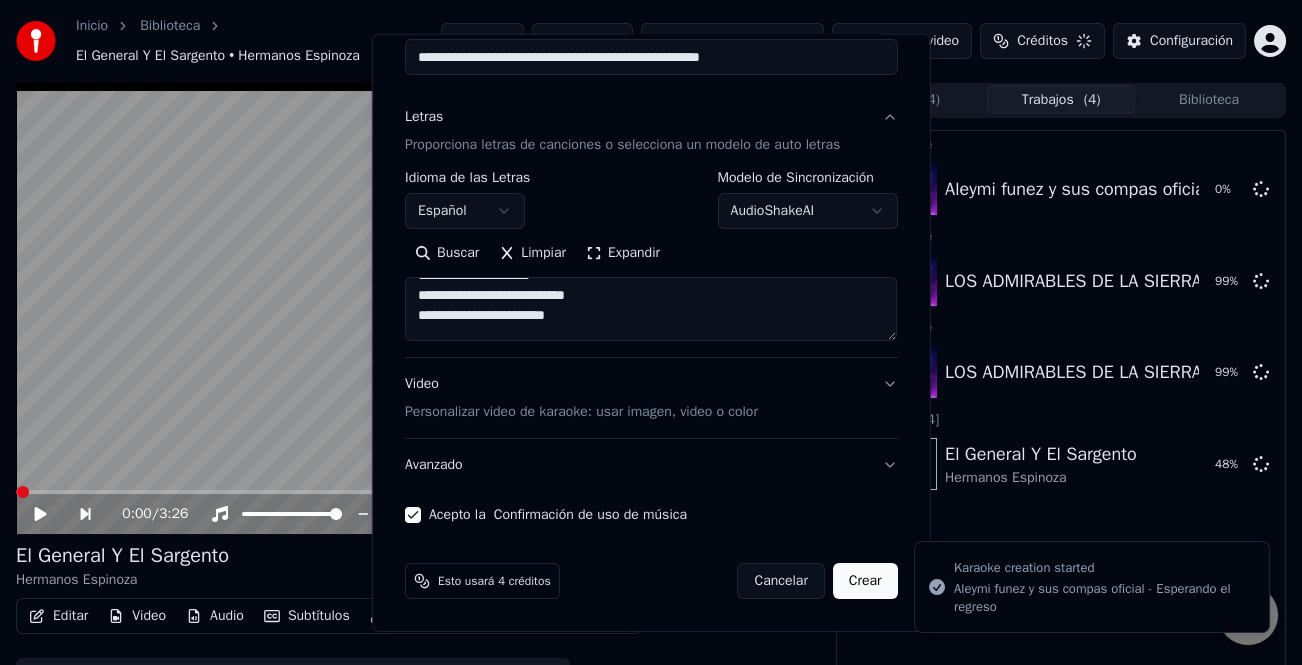 type 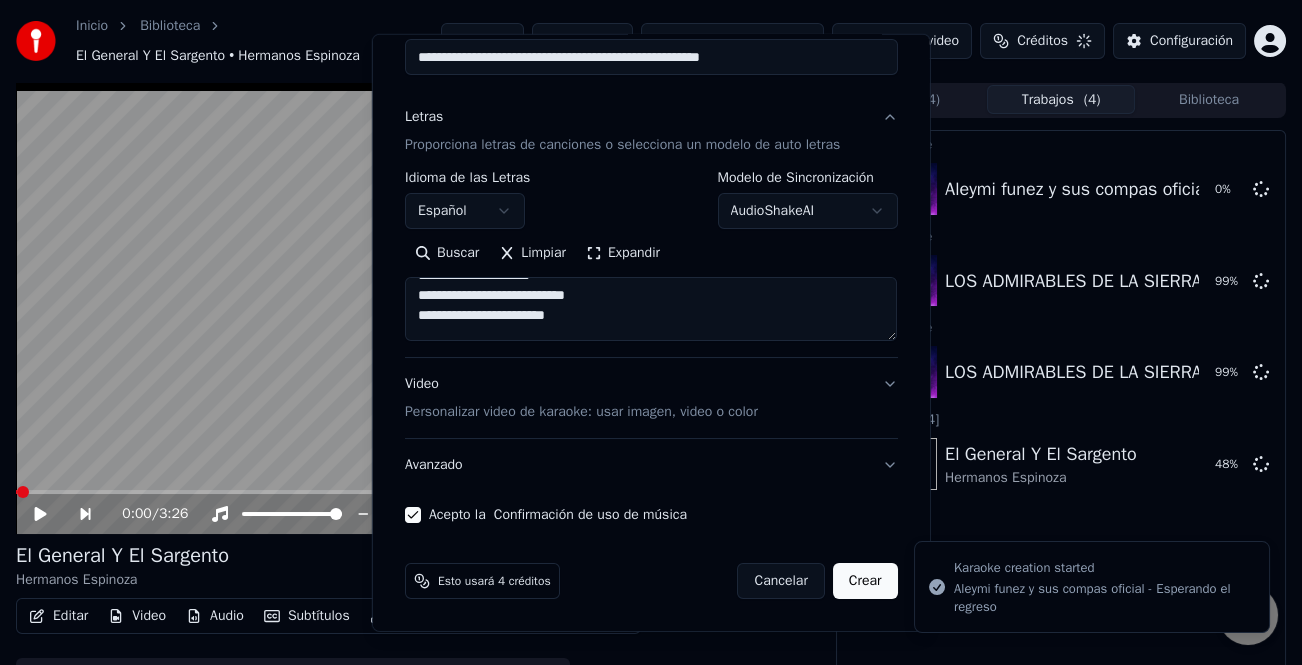 type 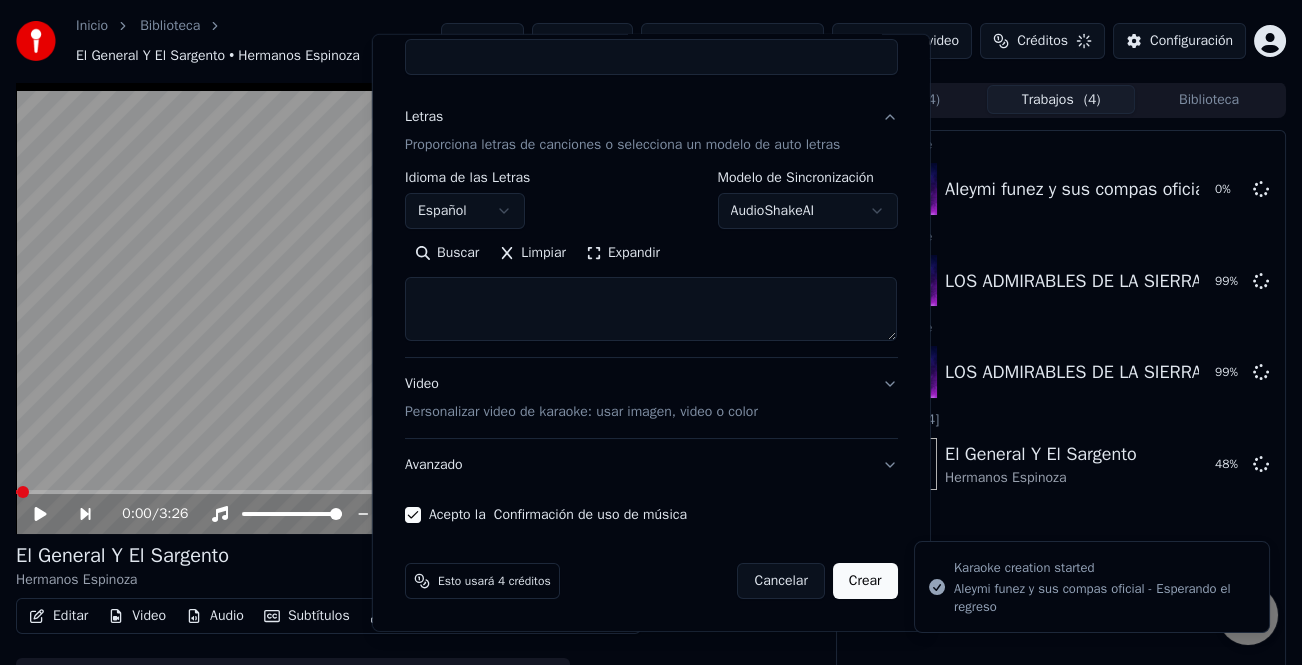 select 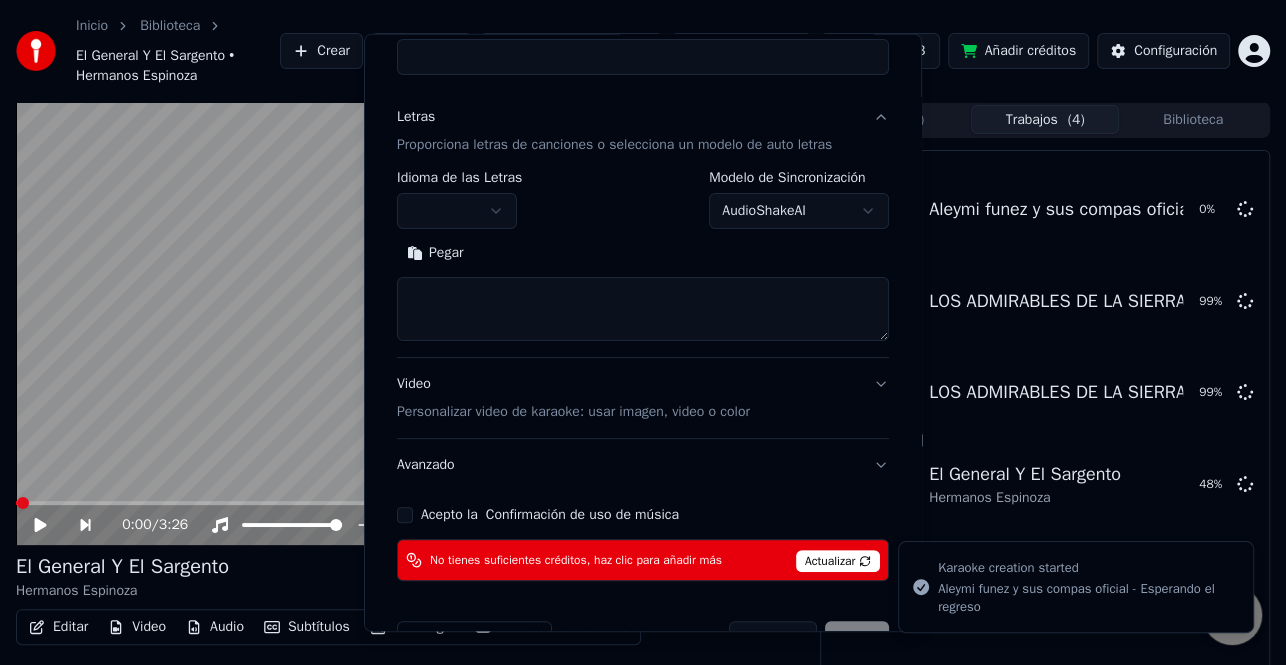 scroll, scrollTop: 0, scrollLeft: 0, axis: both 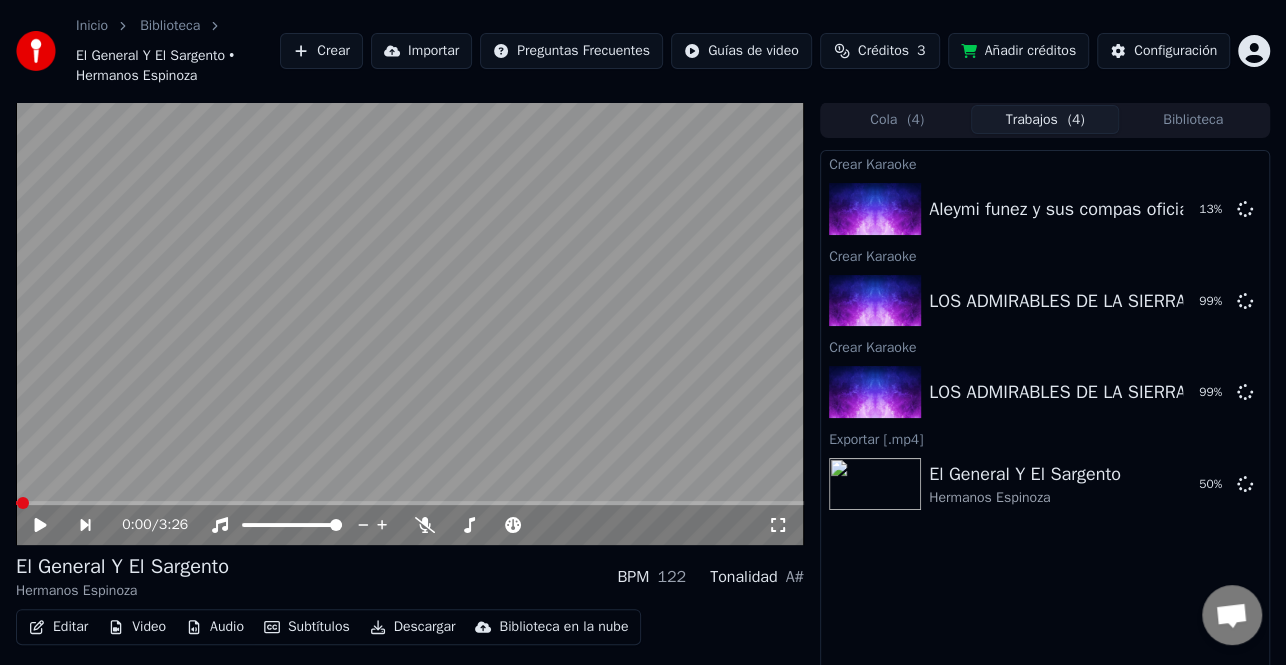 click on "Crear Karaoke Aleymi funez y sus compas oficial - Esperando el regreso 13 % Crear Karaoke LOS ADMIRABLES DE LA SIERRA - Mi Retrato 99 % Crear Karaoke LOS ADMIRABLES DE LA SIERRA - Nadie 99 % Exportar [.mp4] El General Y El Sargento Hermanos Espinoza 50 %" at bounding box center (1045, 432) 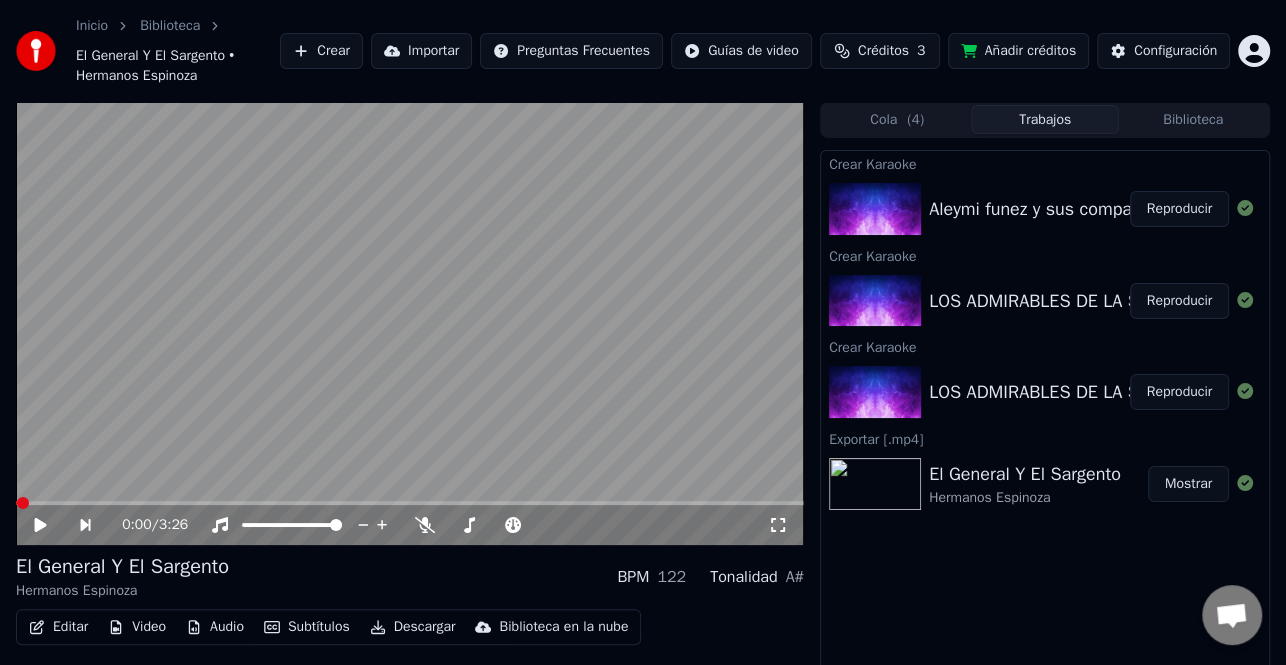 drag, startPoint x: 943, startPoint y: 409, endPoint x: 946, endPoint y: 385, distance: 24.186773 